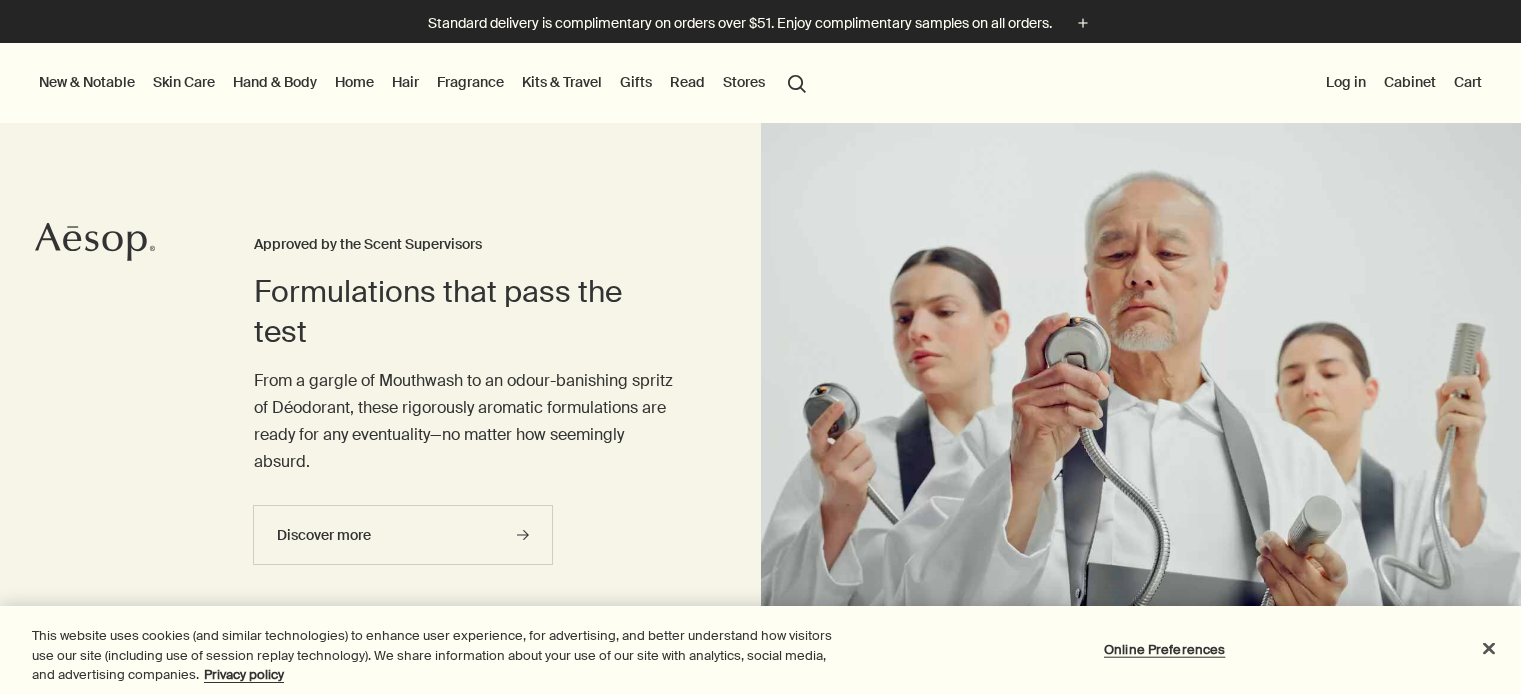 scroll, scrollTop: 0, scrollLeft: 0, axis: both 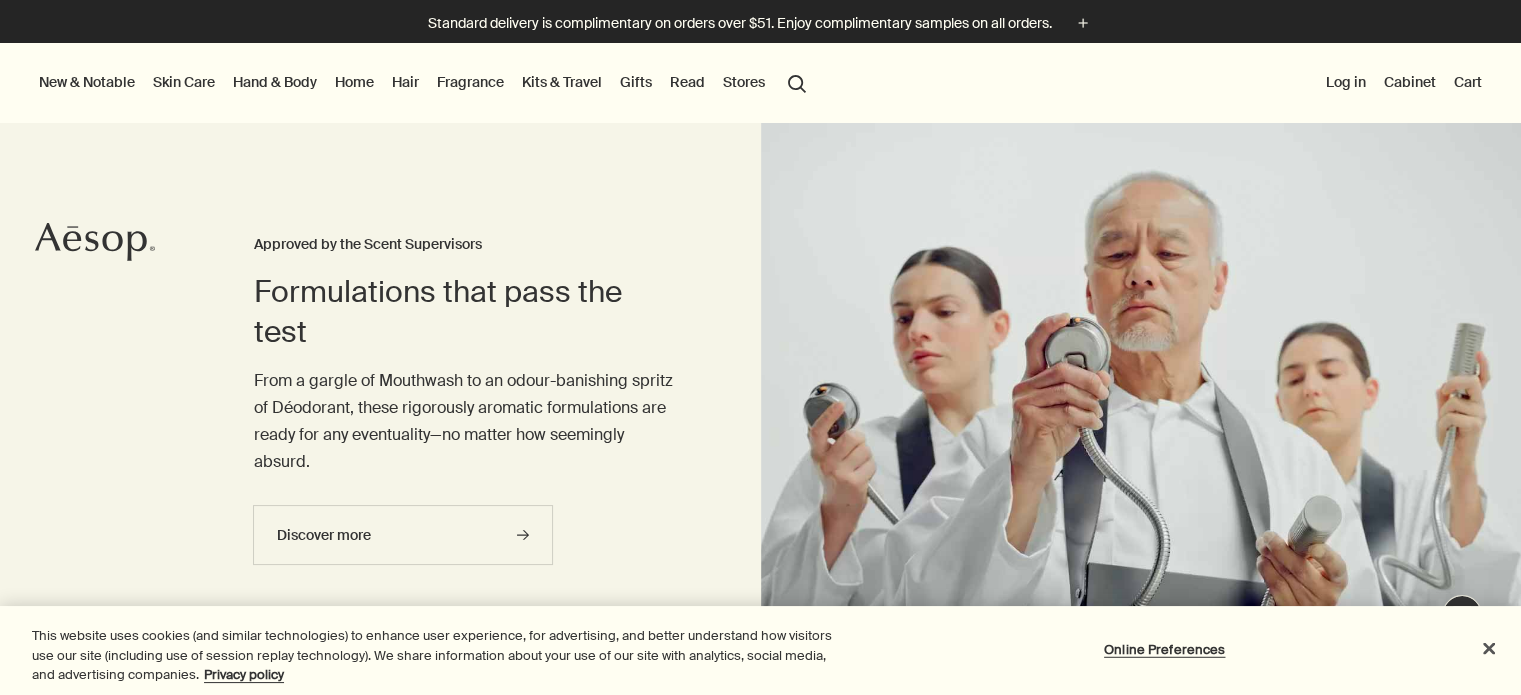 click on "Log in" at bounding box center (1346, 82) 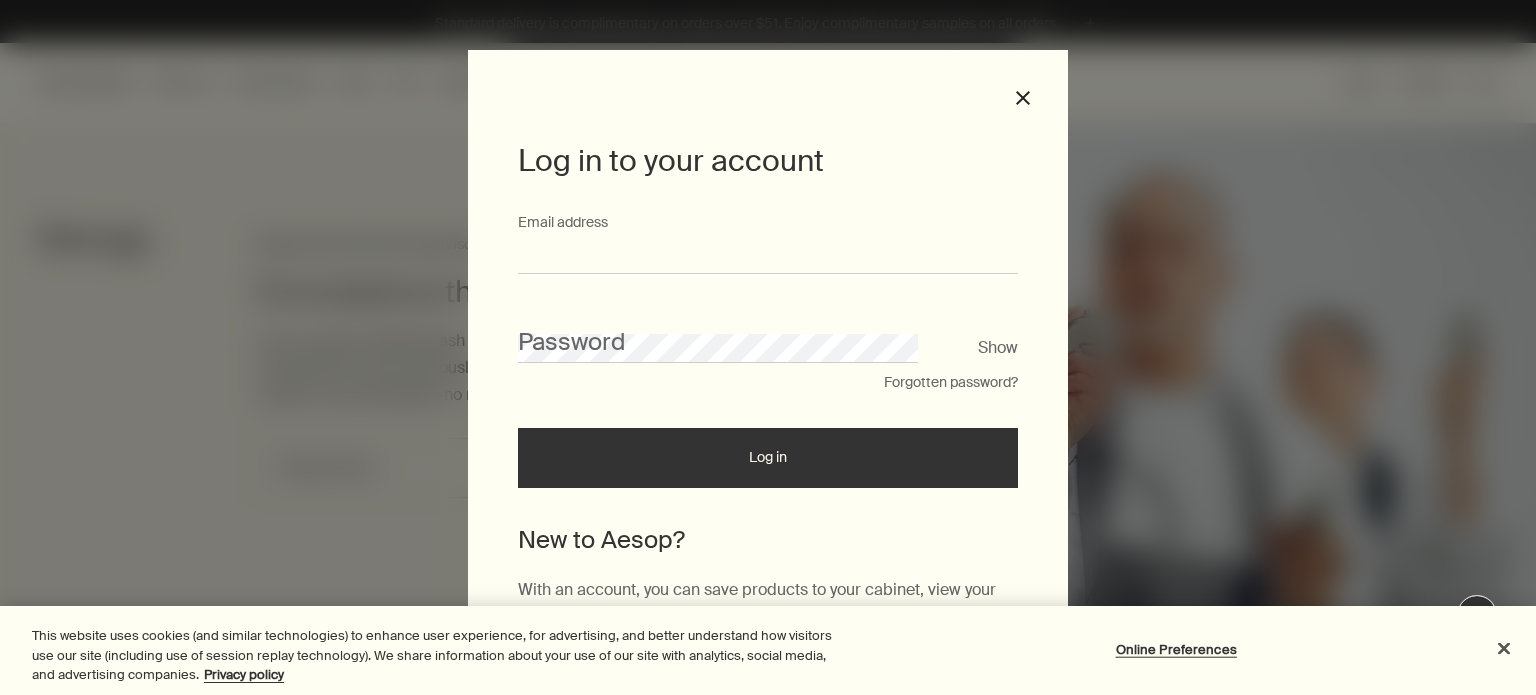click on "Email address" at bounding box center (768, 255) 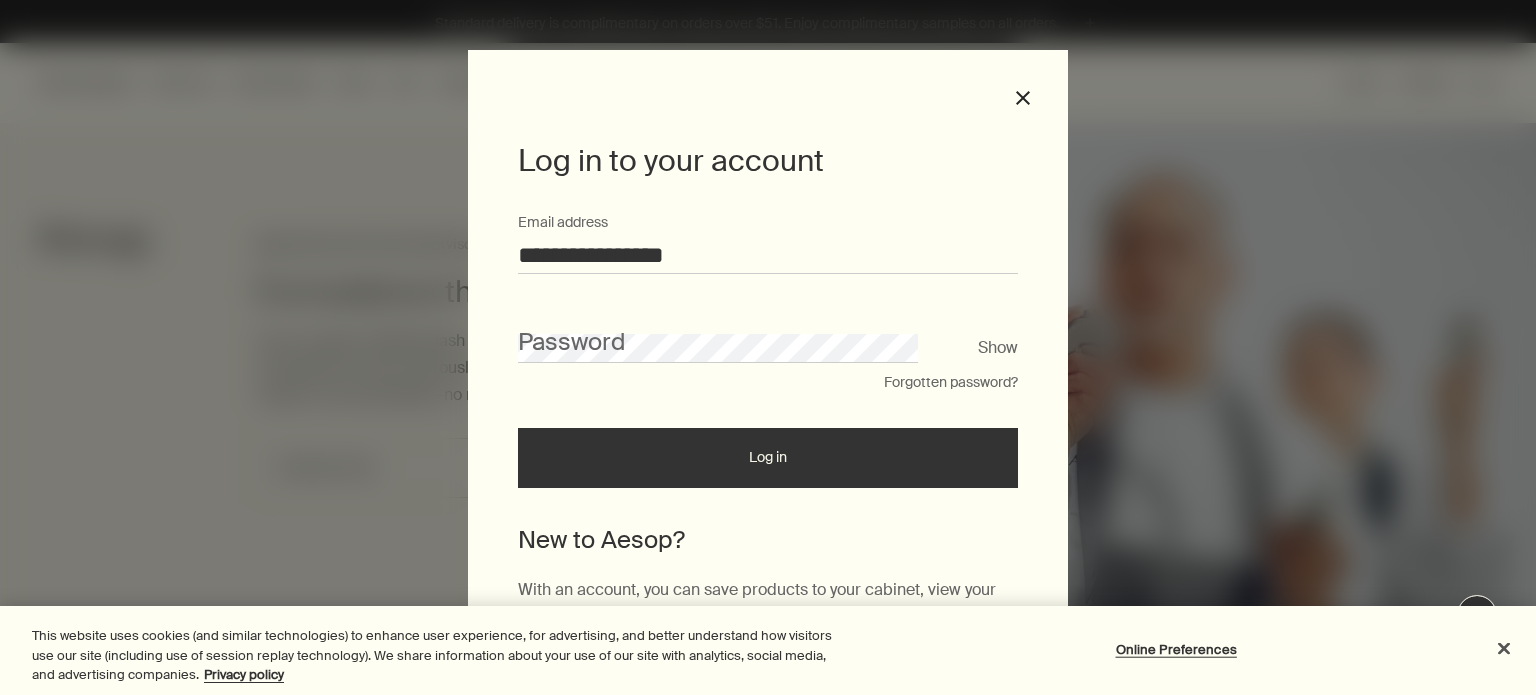 type on "**********" 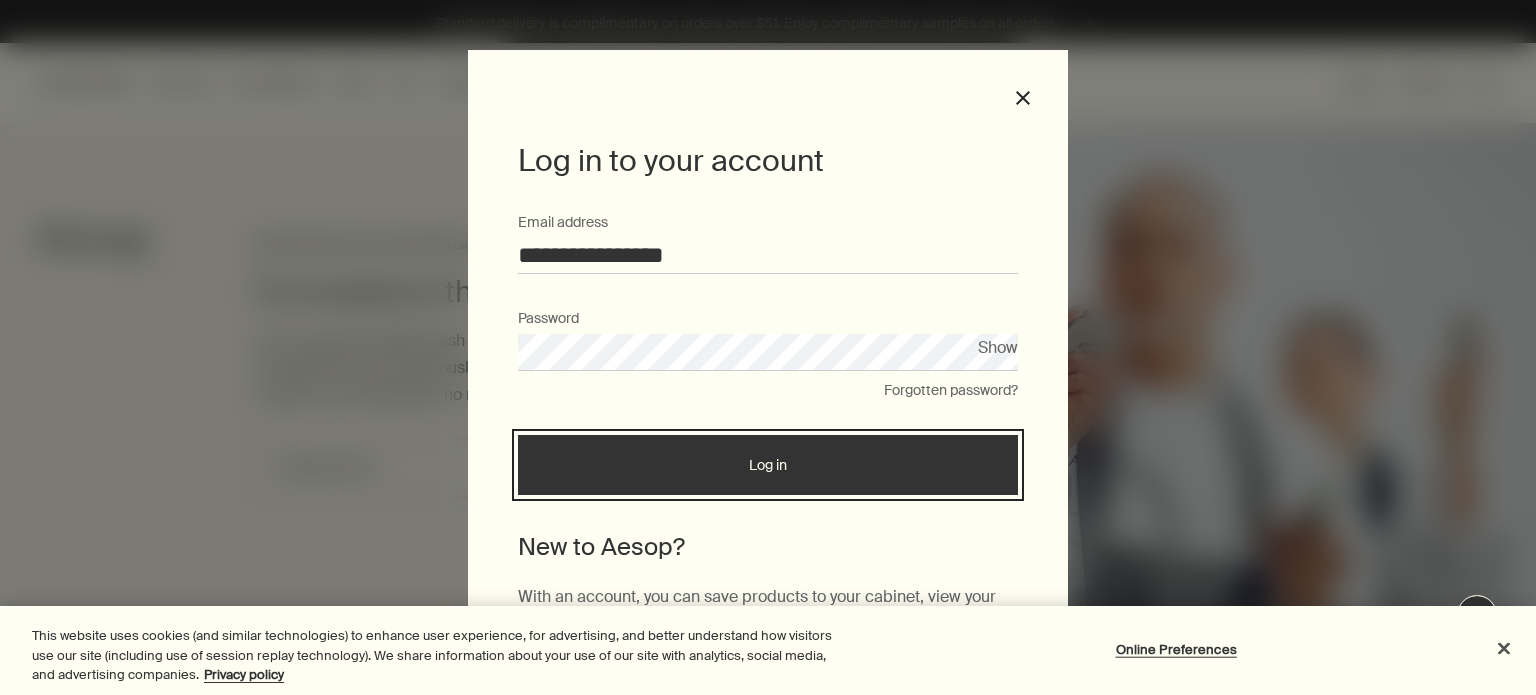 click on "Log in" at bounding box center [768, 465] 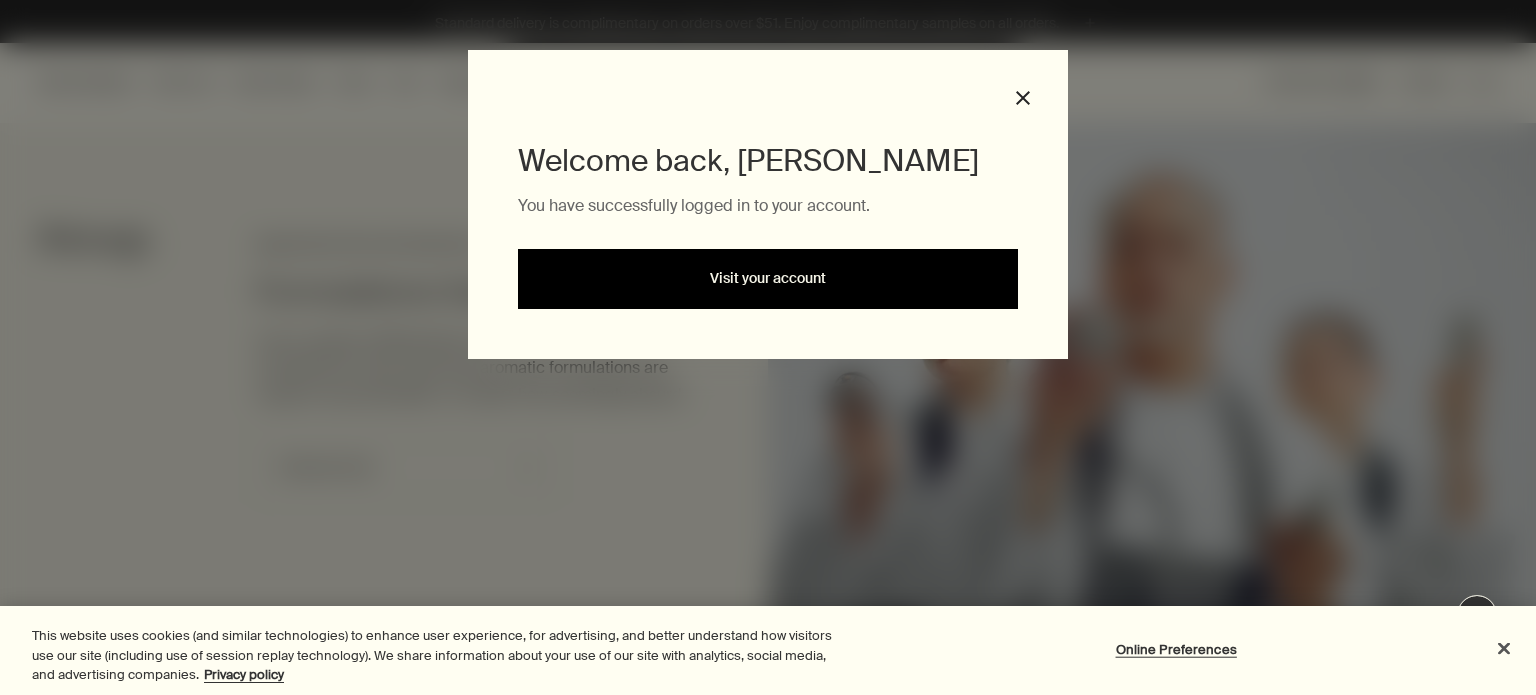 click on "Visit your account" at bounding box center [768, 279] 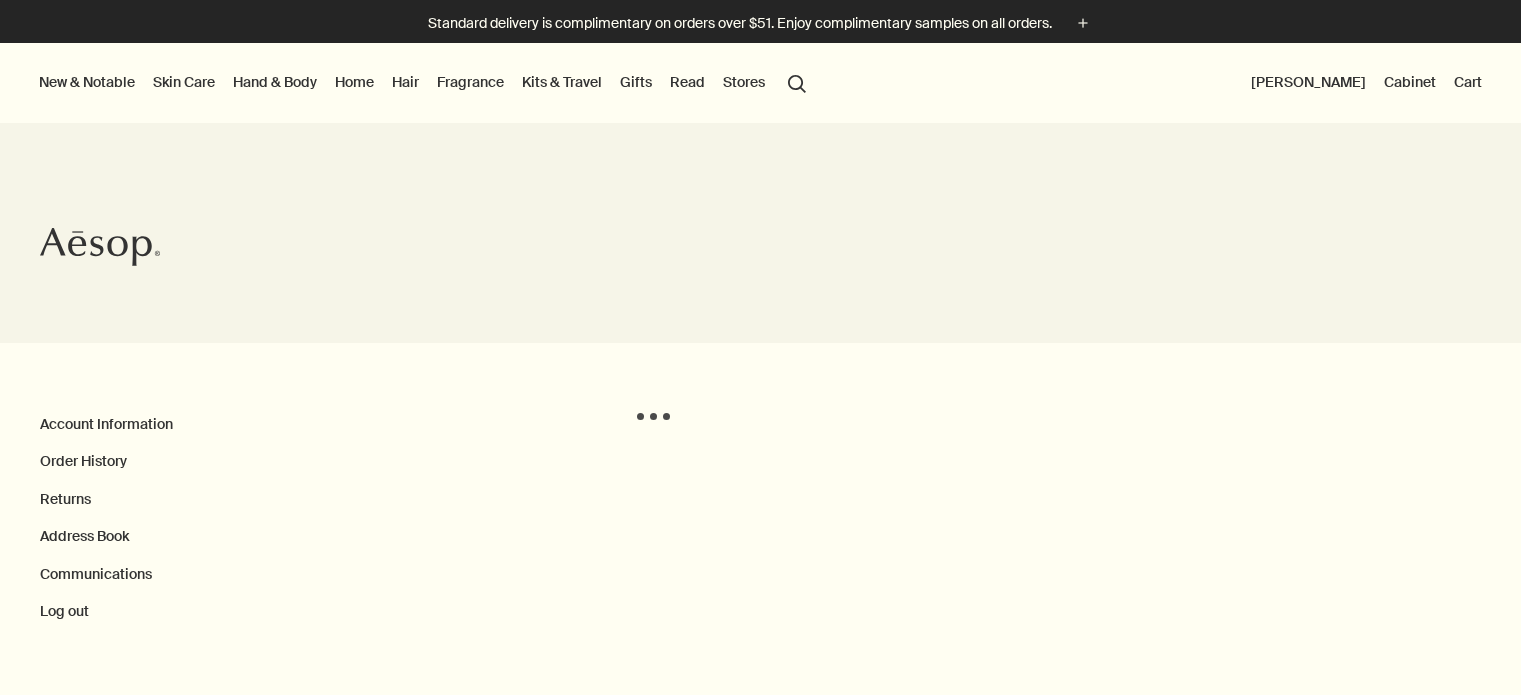 scroll, scrollTop: 0, scrollLeft: 0, axis: both 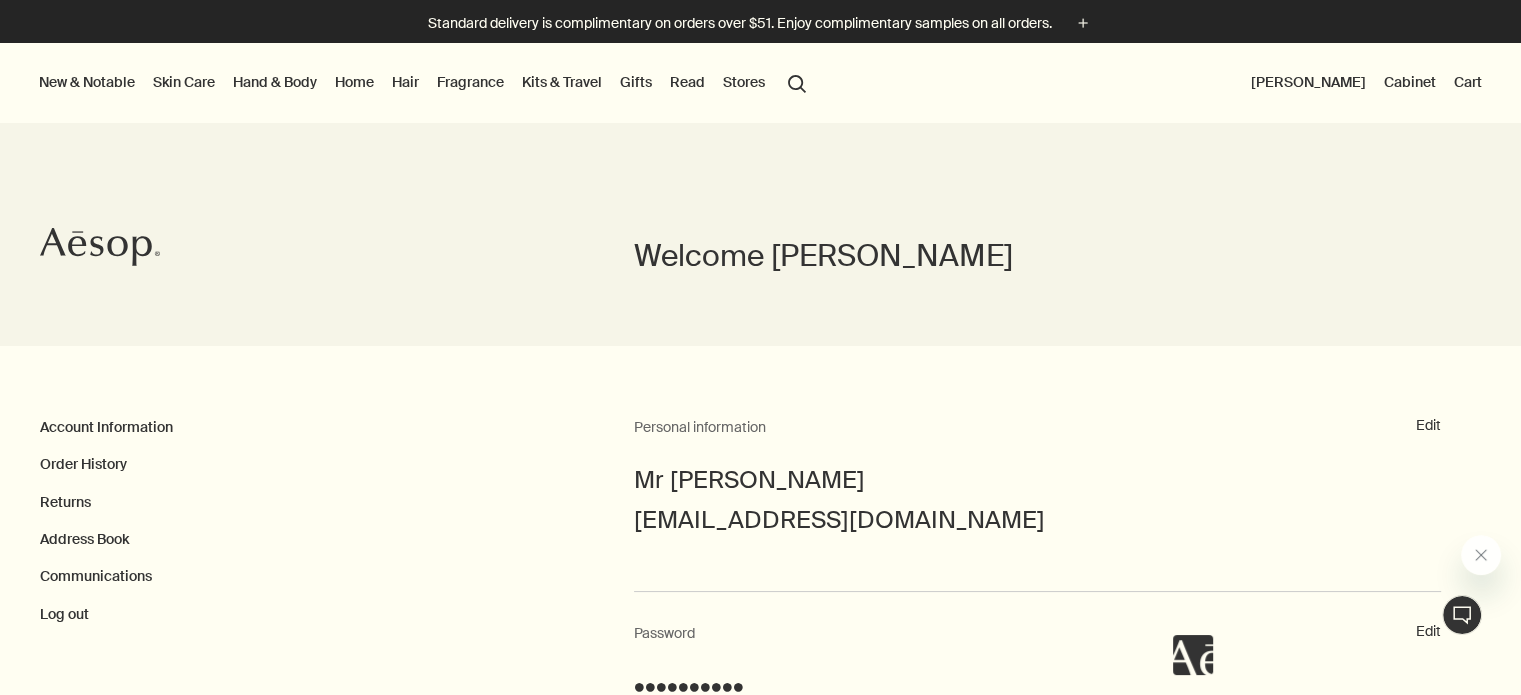 click on "Kits & Travel" at bounding box center (562, 82) 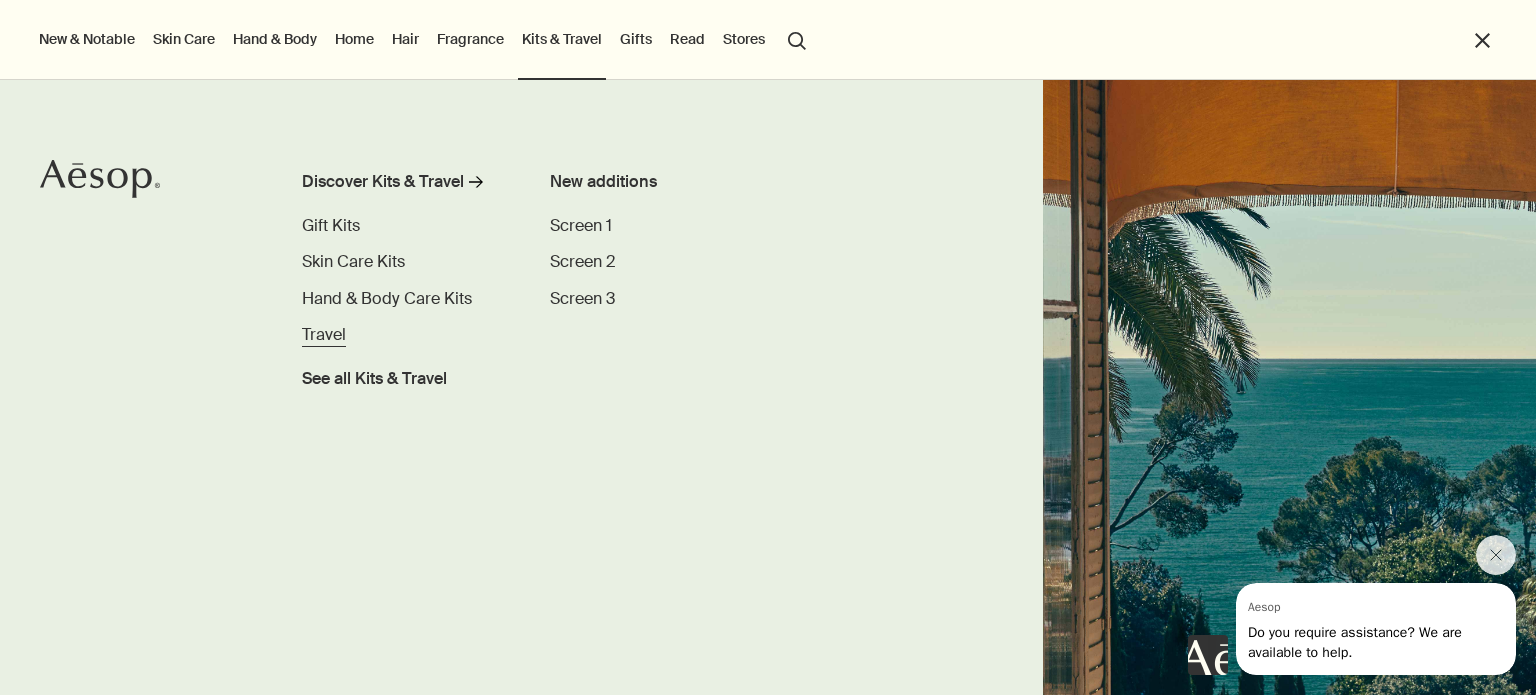 click on "Travel" at bounding box center [324, 334] 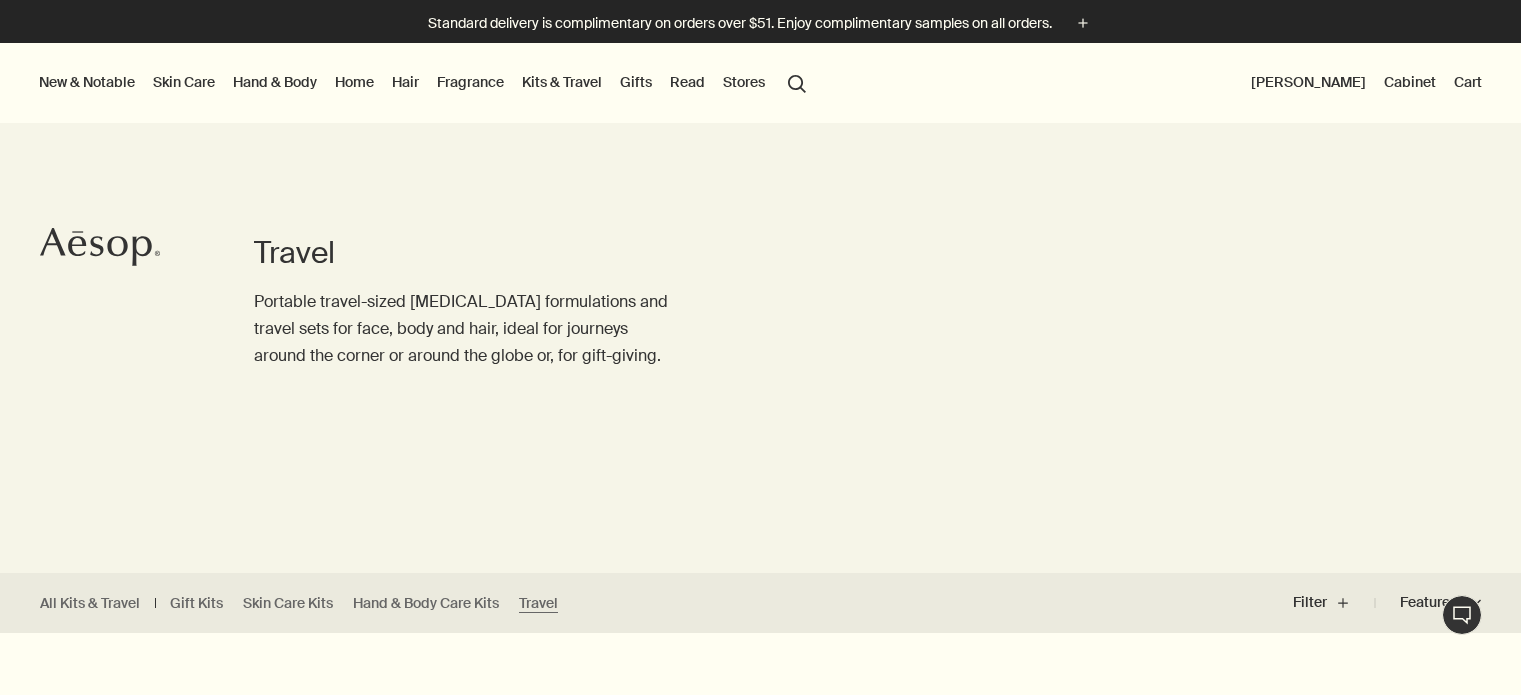 scroll, scrollTop: 0, scrollLeft: 0, axis: both 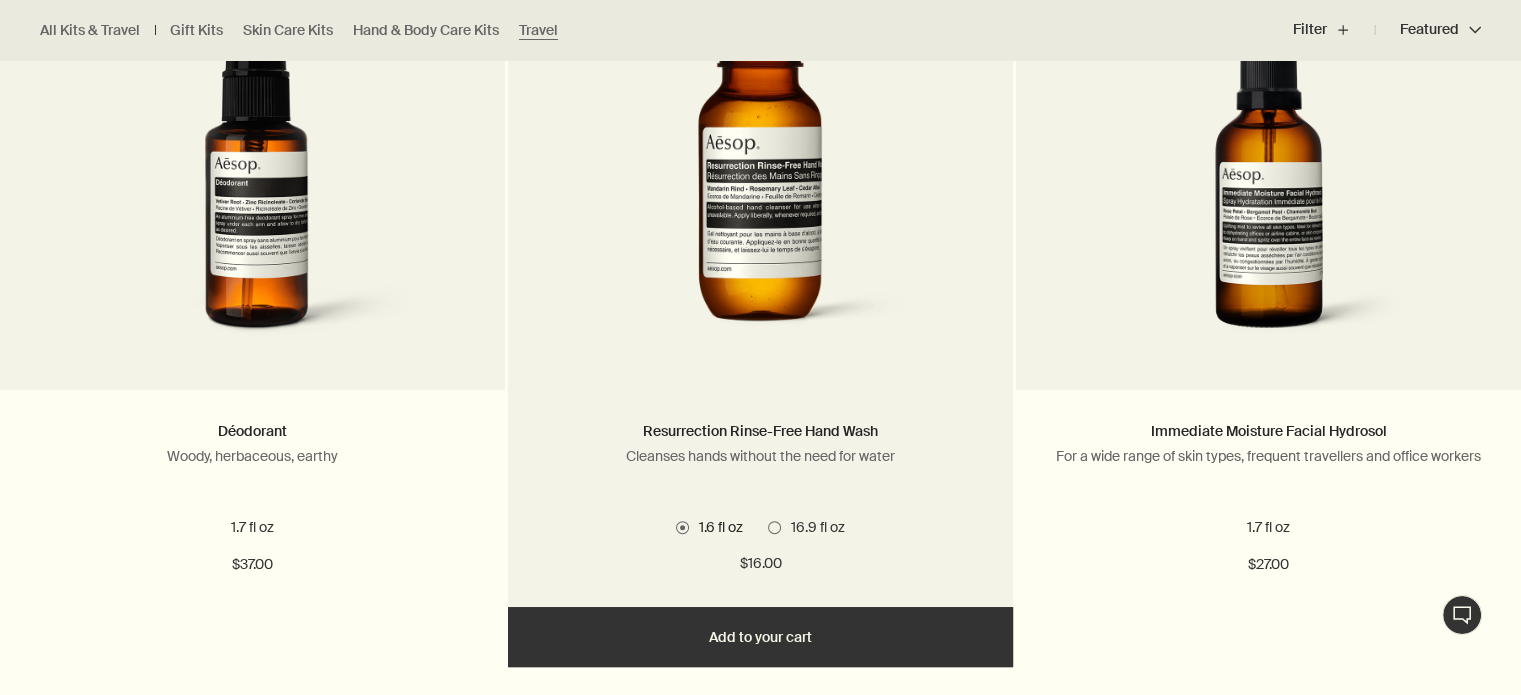 click on "Add Add to your cart" at bounding box center [760, 637] 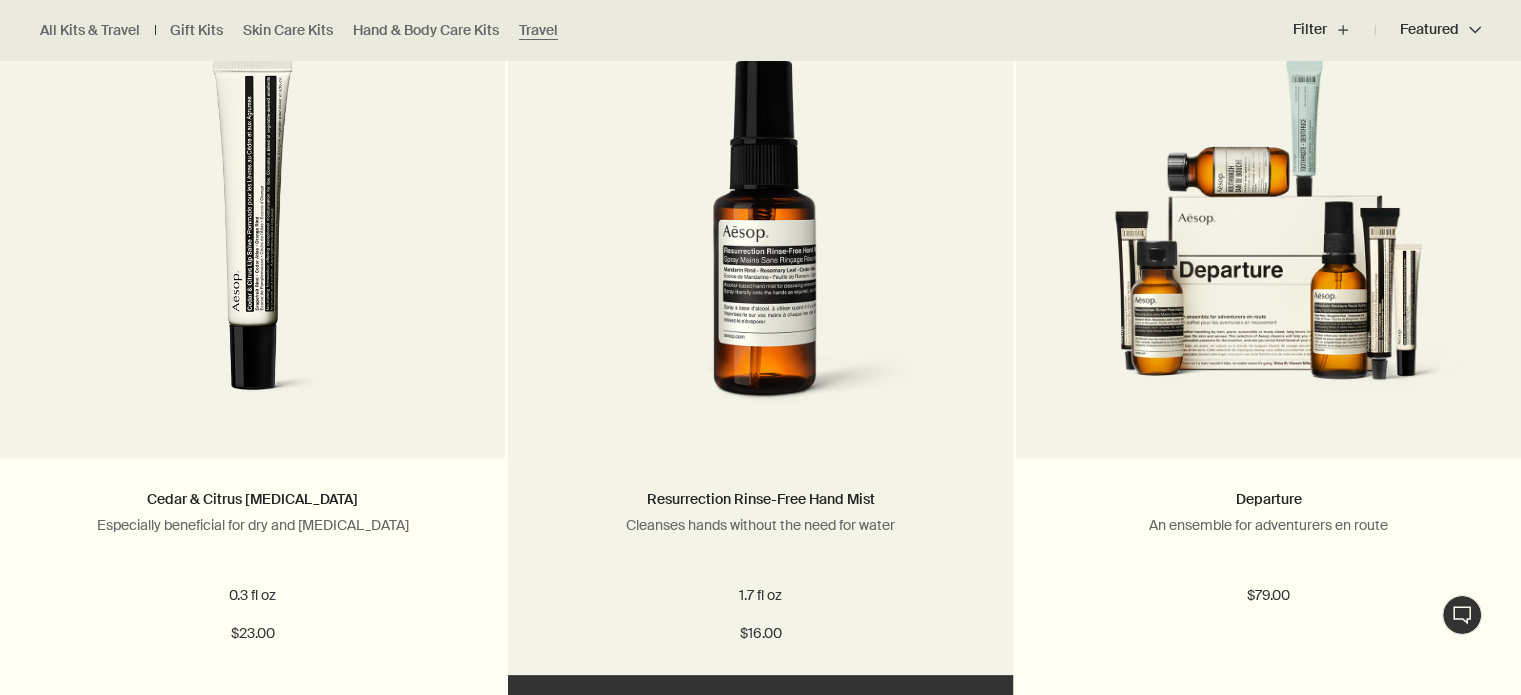 scroll, scrollTop: 2200, scrollLeft: 0, axis: vertical 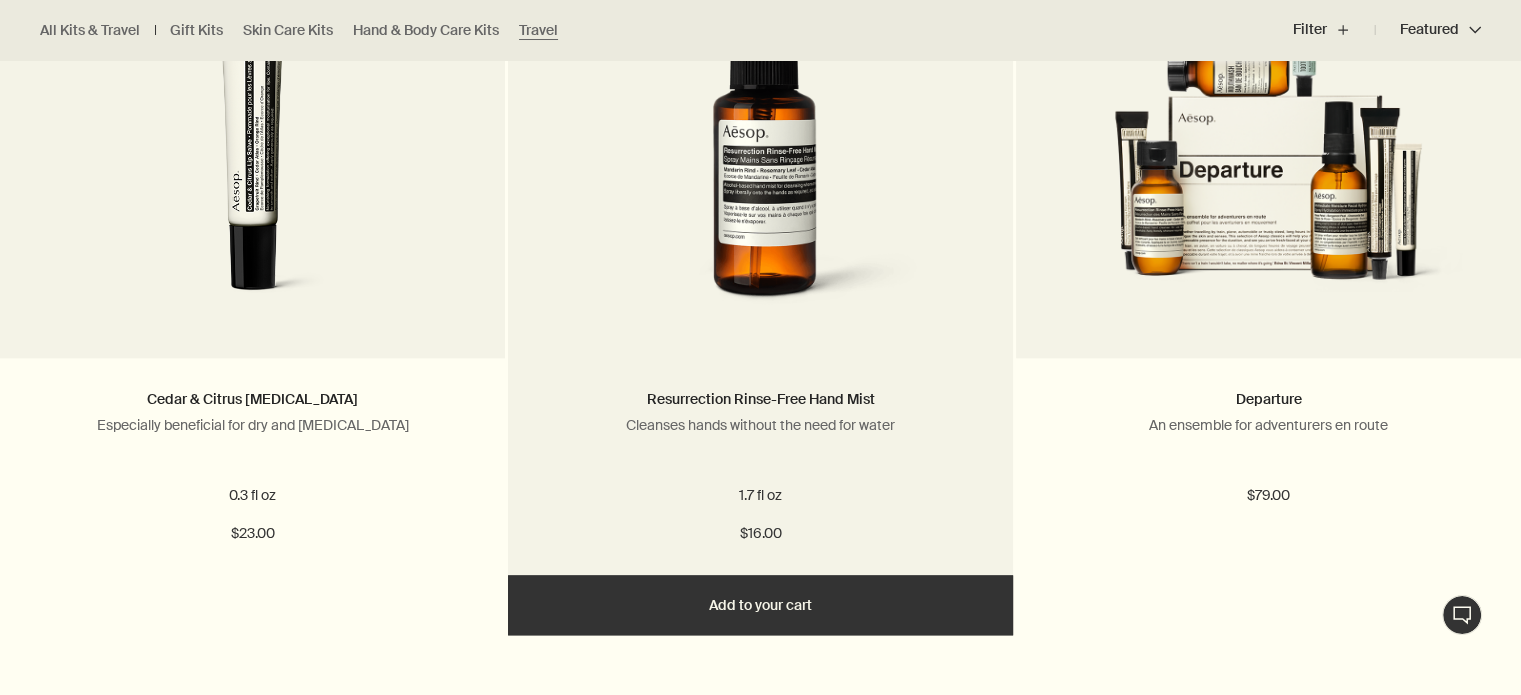 click on "Add Add to your cart" at bounding box center [760, 605] 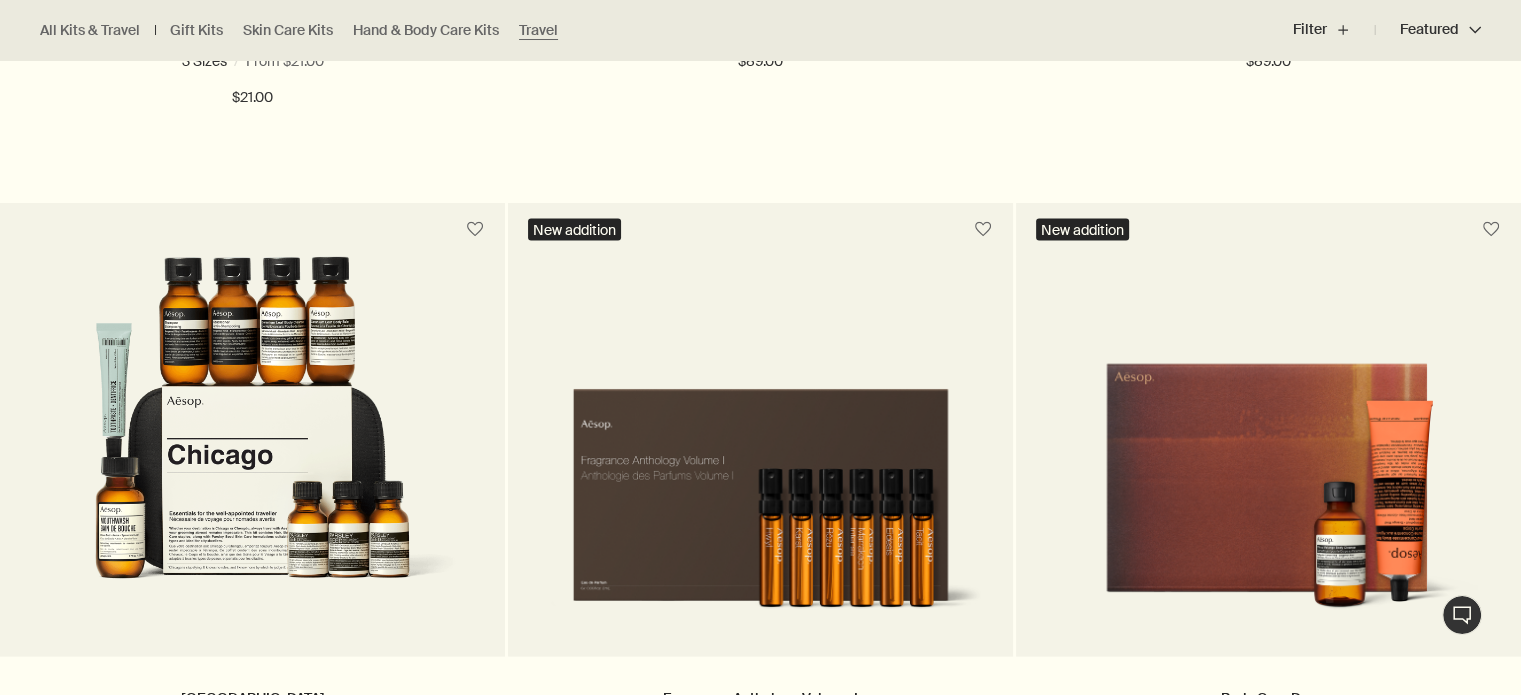 scroll, scrollTop: 4401, scrollLeft: 0, axis: vertical 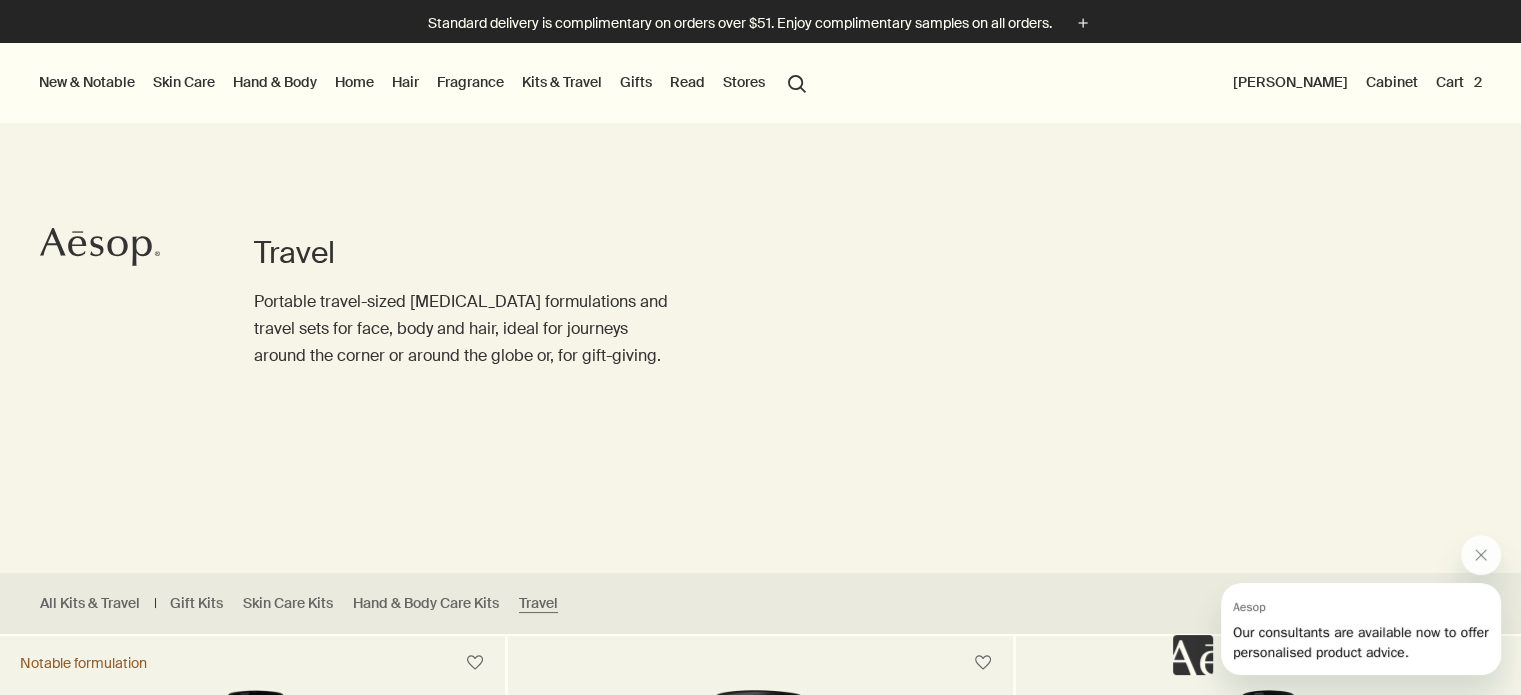 click on "Hand & Body" at bounding box center (275, 82) 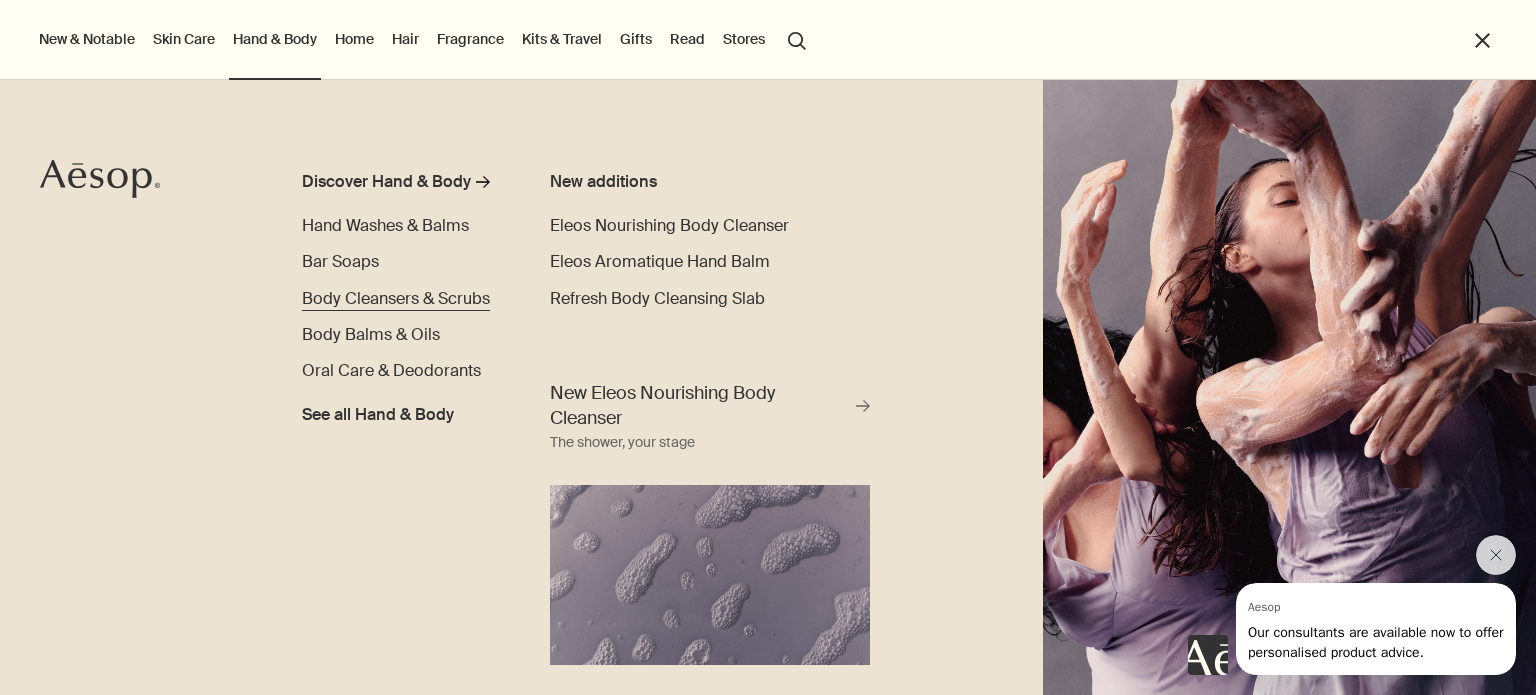click on "Body Cleansers & Scrubs" at bounding box center [396, 298] 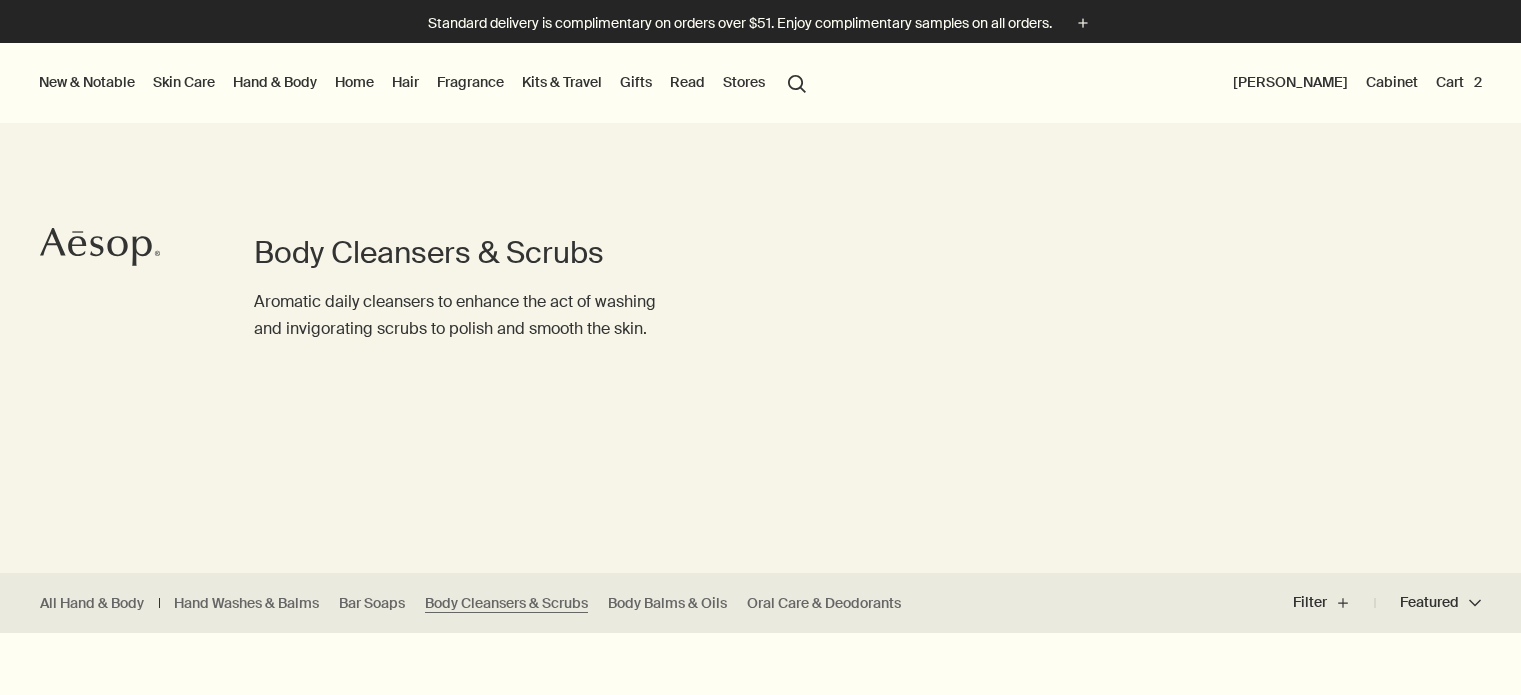 scroll, scrollTop: 0, scrollLeft: 0, axis: both 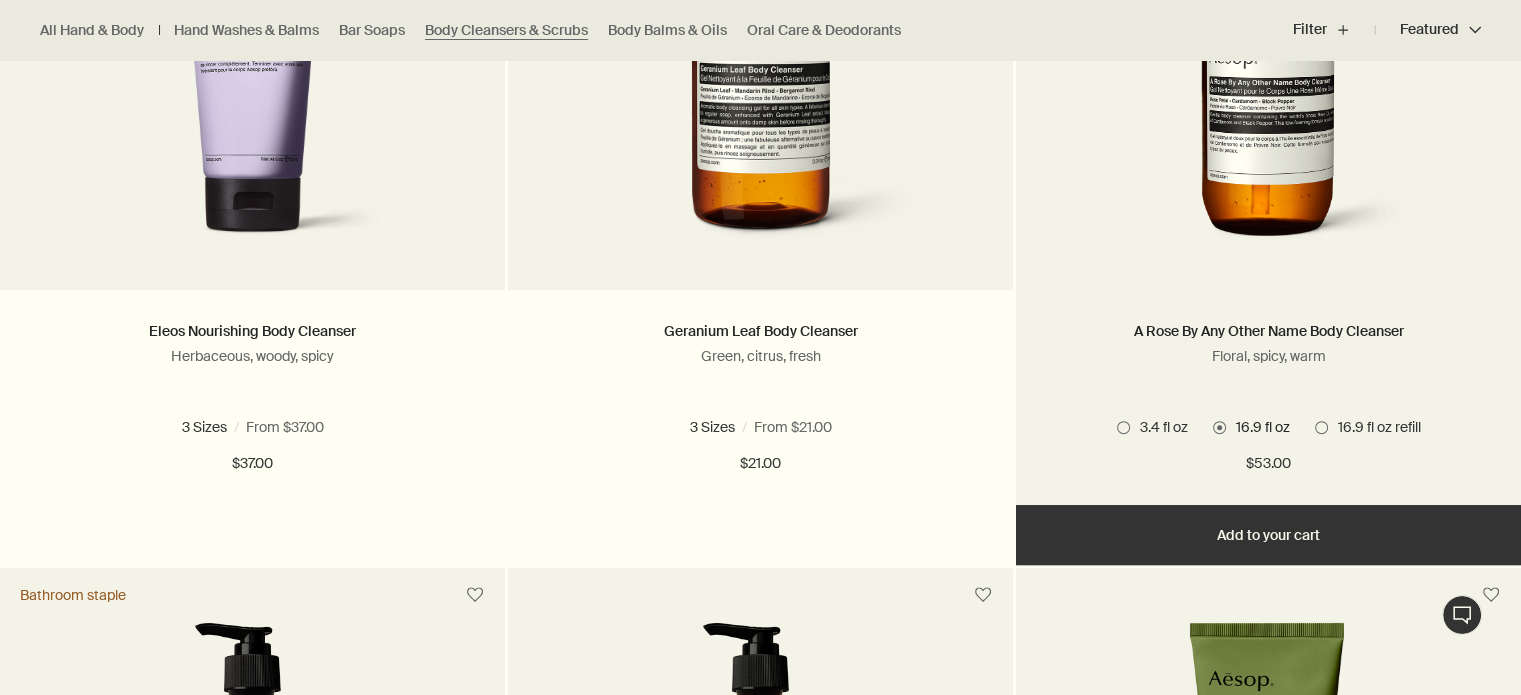 click at bounding box center (1123, 427) 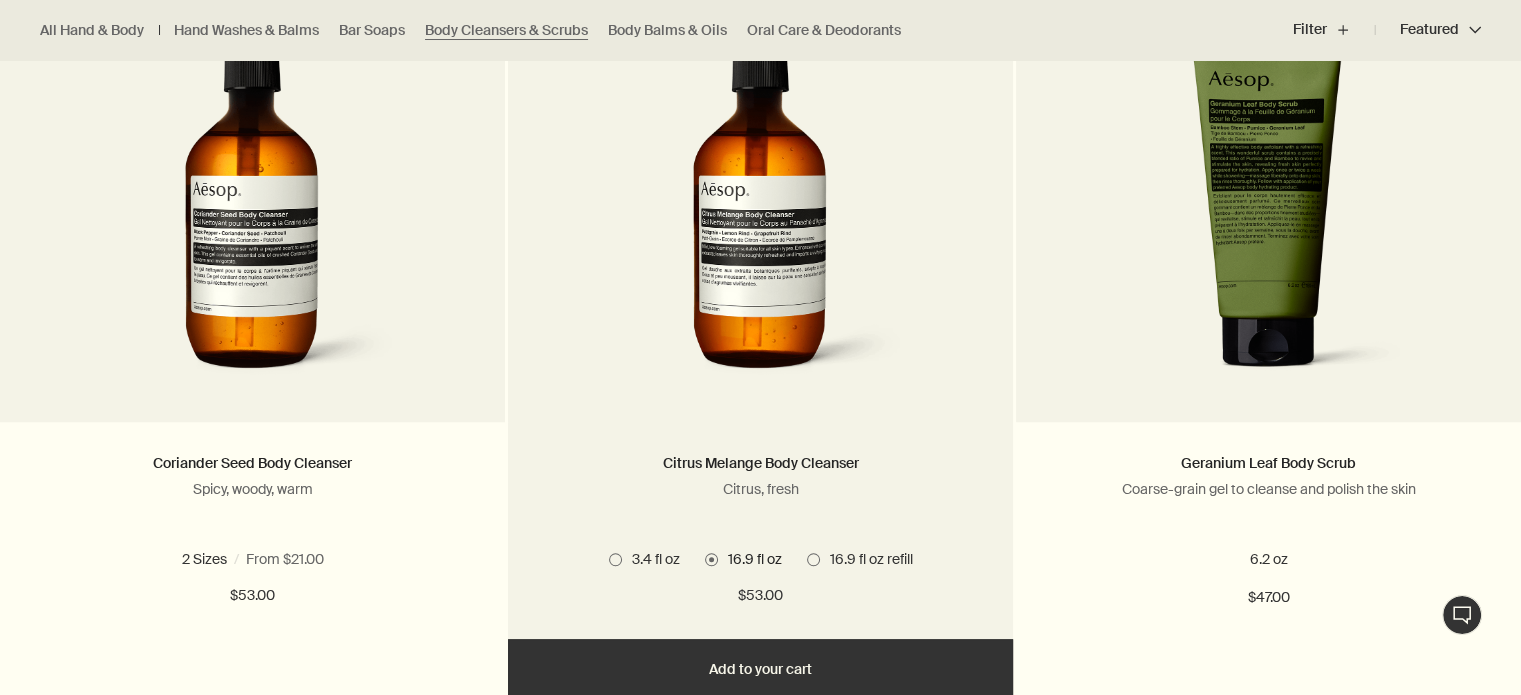 scroll, scrollTop: 1500, scrollLeft: 0, axis: vertical 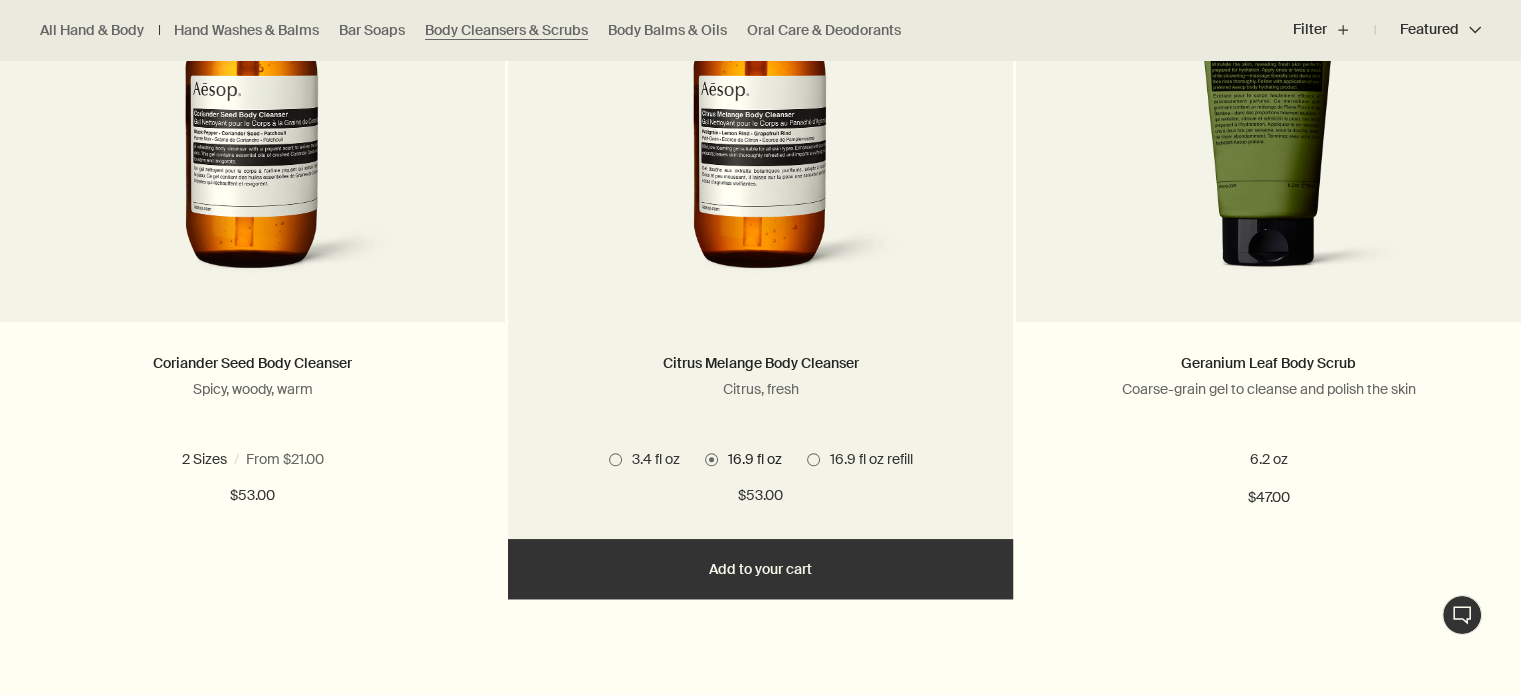 click at bounding box center [615, 459] 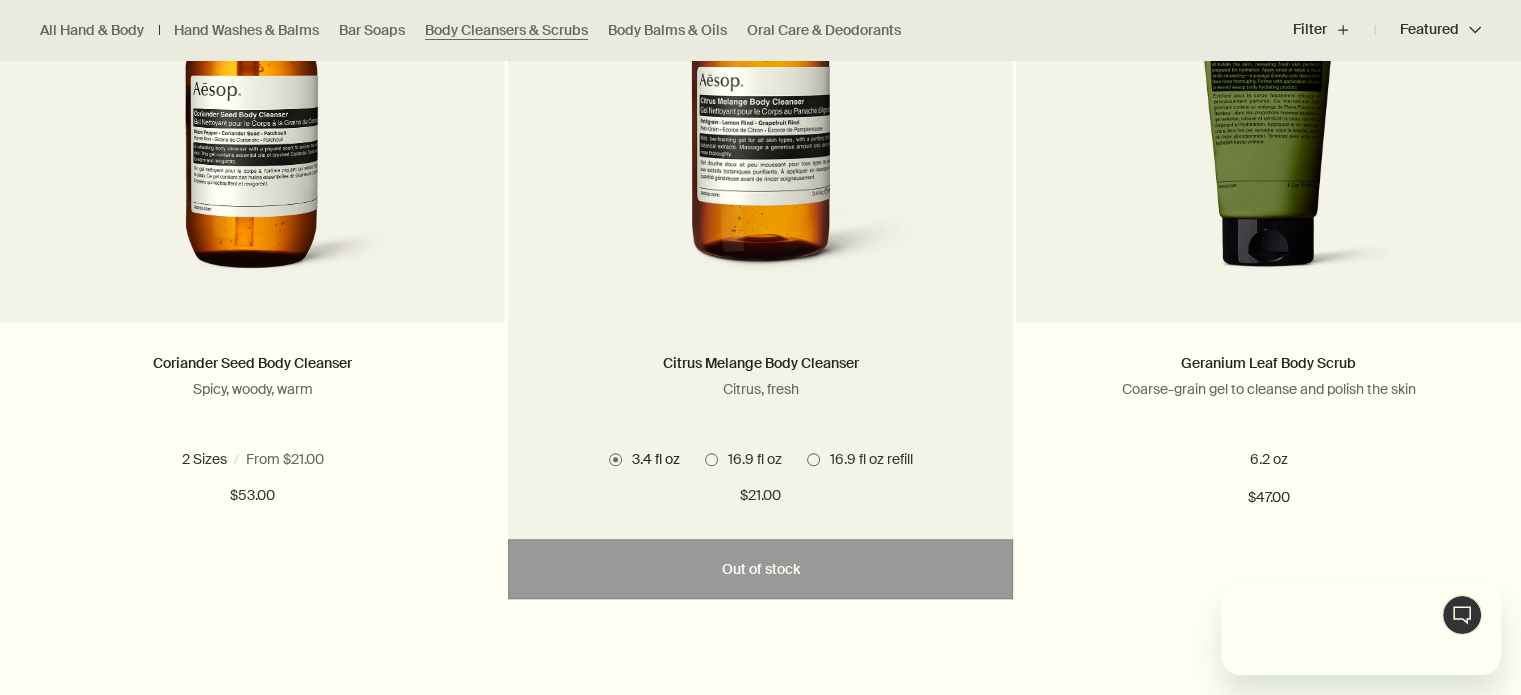 scroll, scrollTop: 0, scrollLeft: 0, axis: both 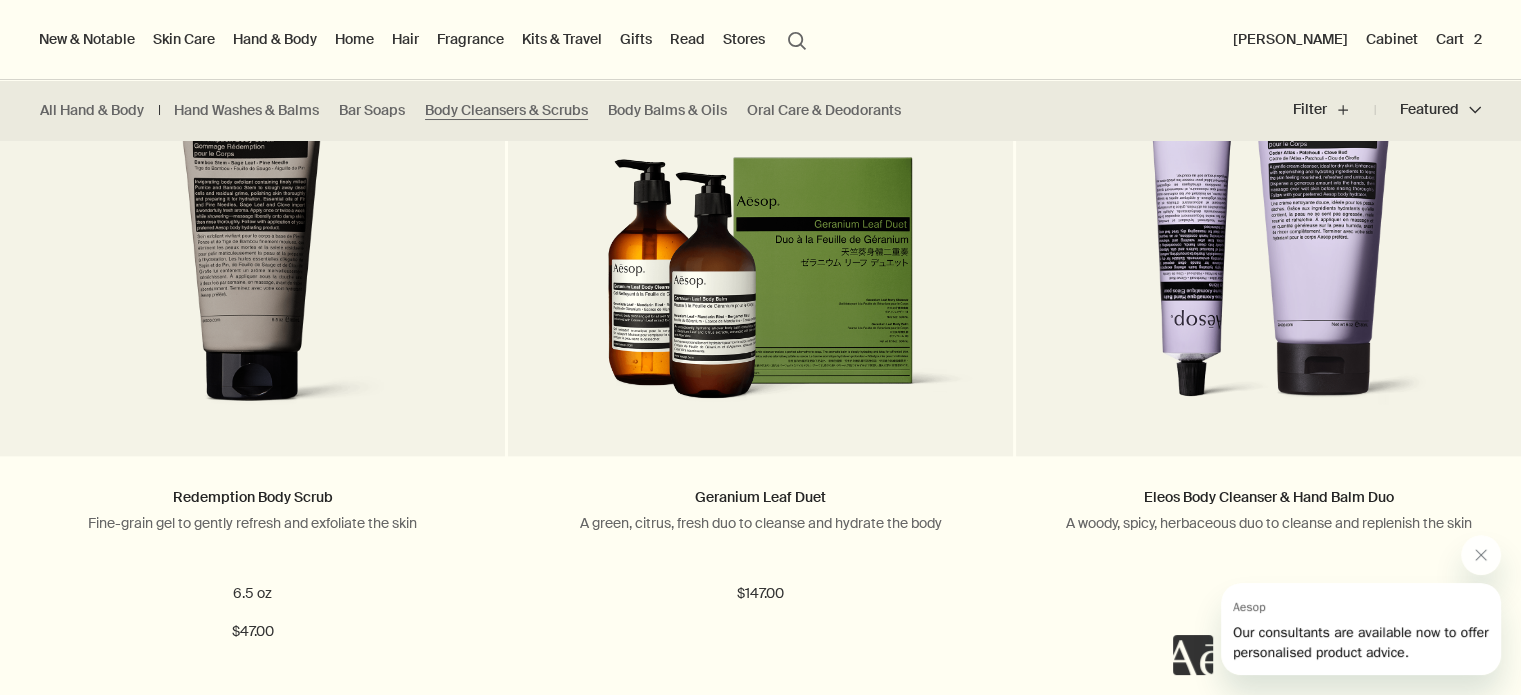 click on "Hair" at bounding box center [405, 39] 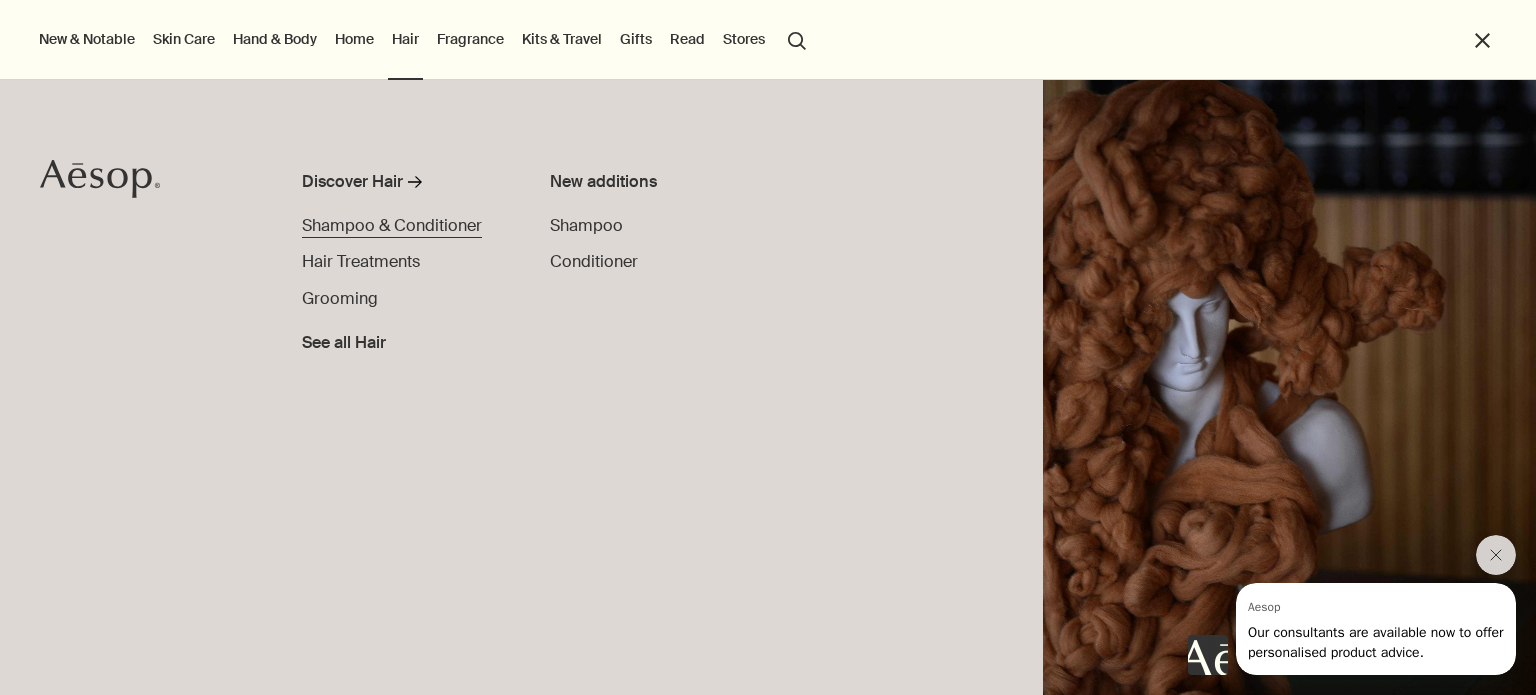 click on "Shampoo & Conditioner" at bounding box center (392, 225) 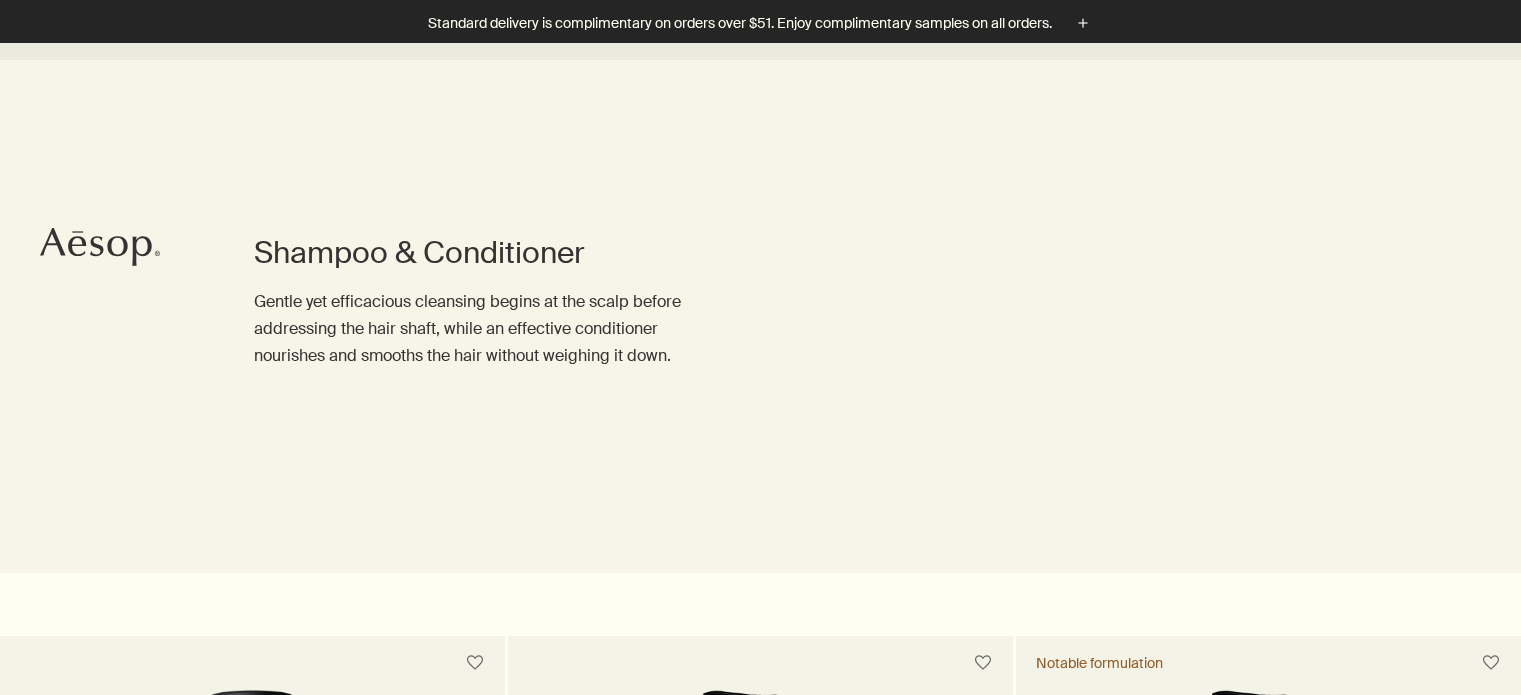 scroll, scrollTop: 700, scrollLeft: 0, axis: vertical 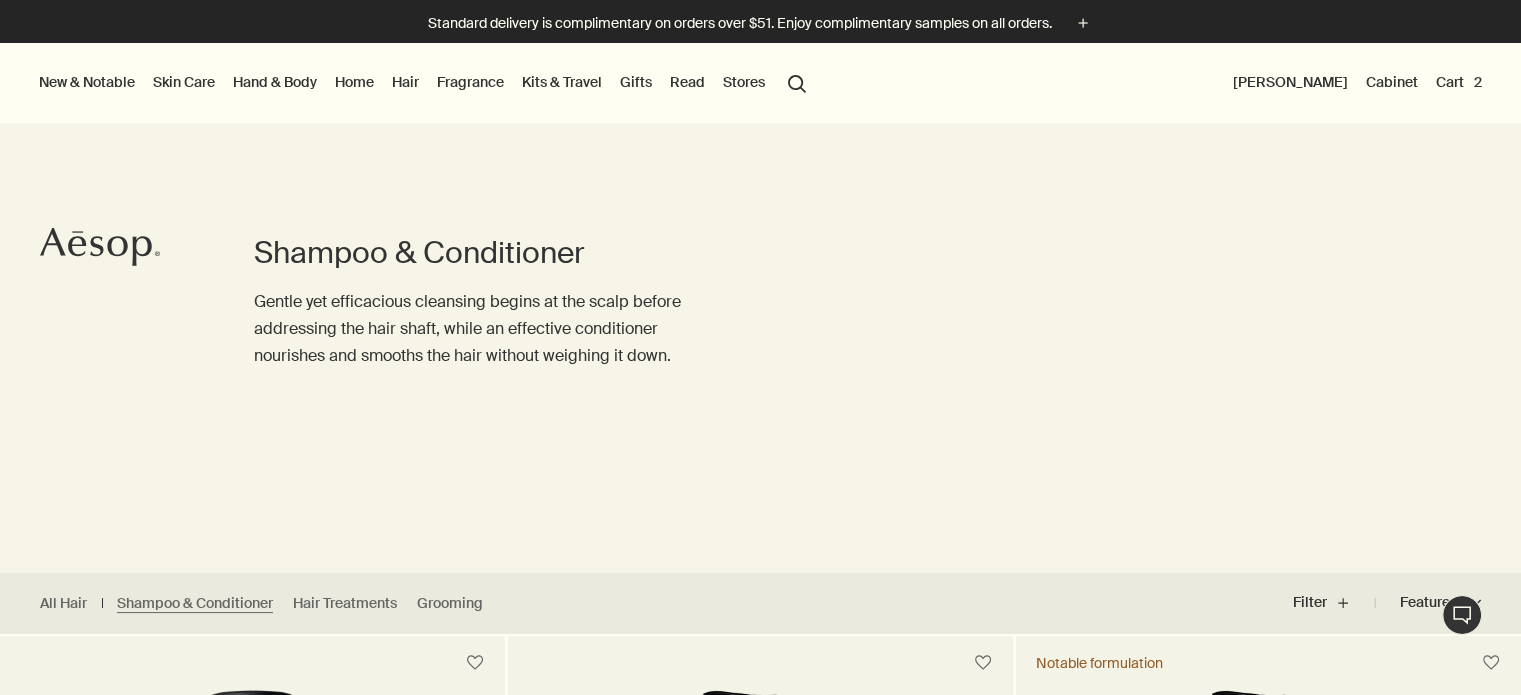 click on "Cart 2" at bounding box center [1459, 82] 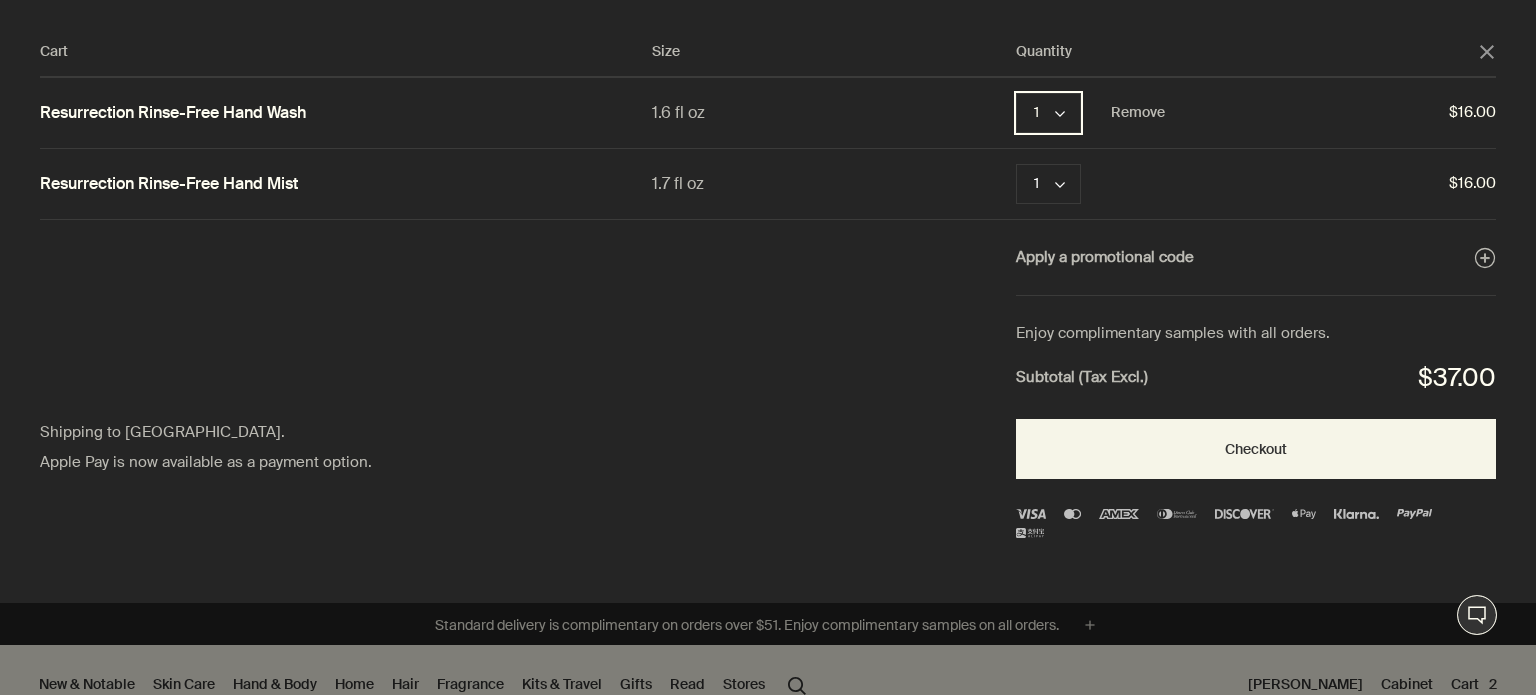 click on "chevron" 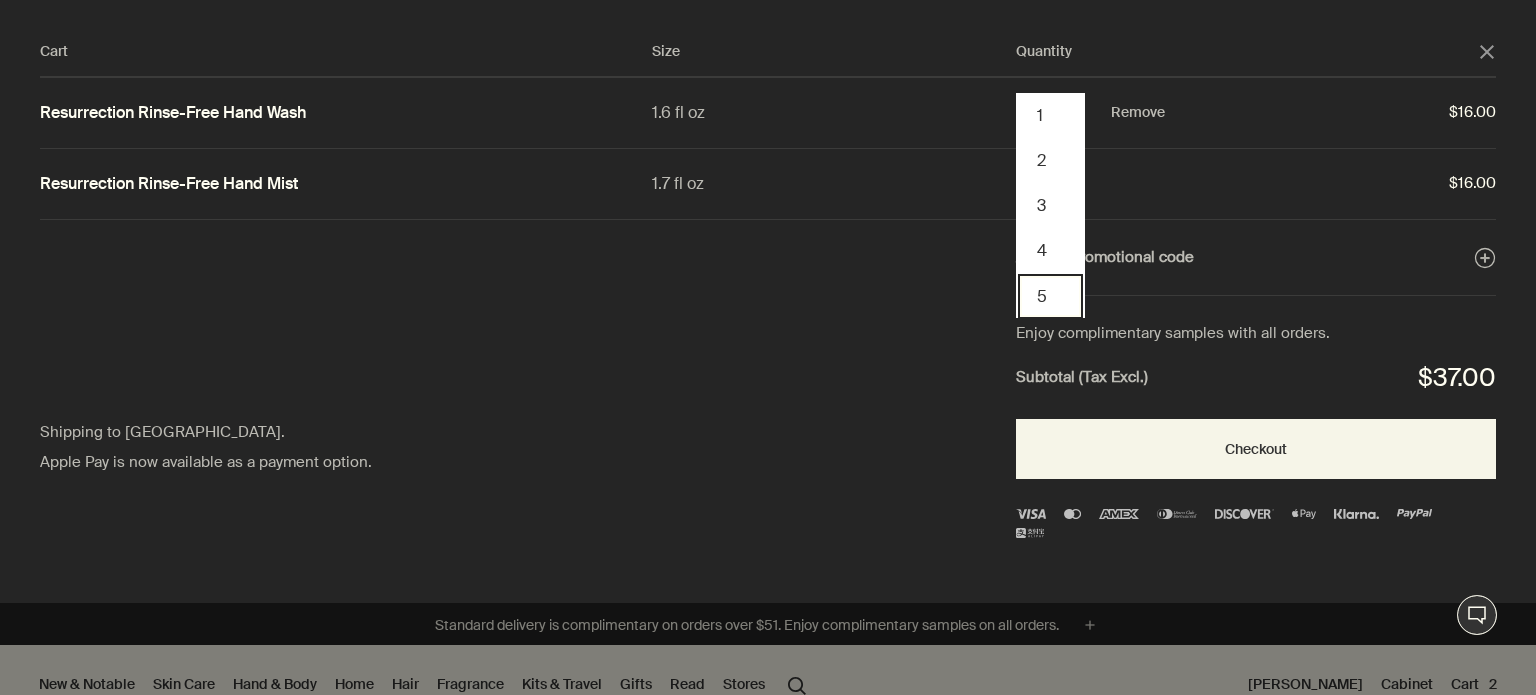 click on "5" at bounding box center [1050, 296] 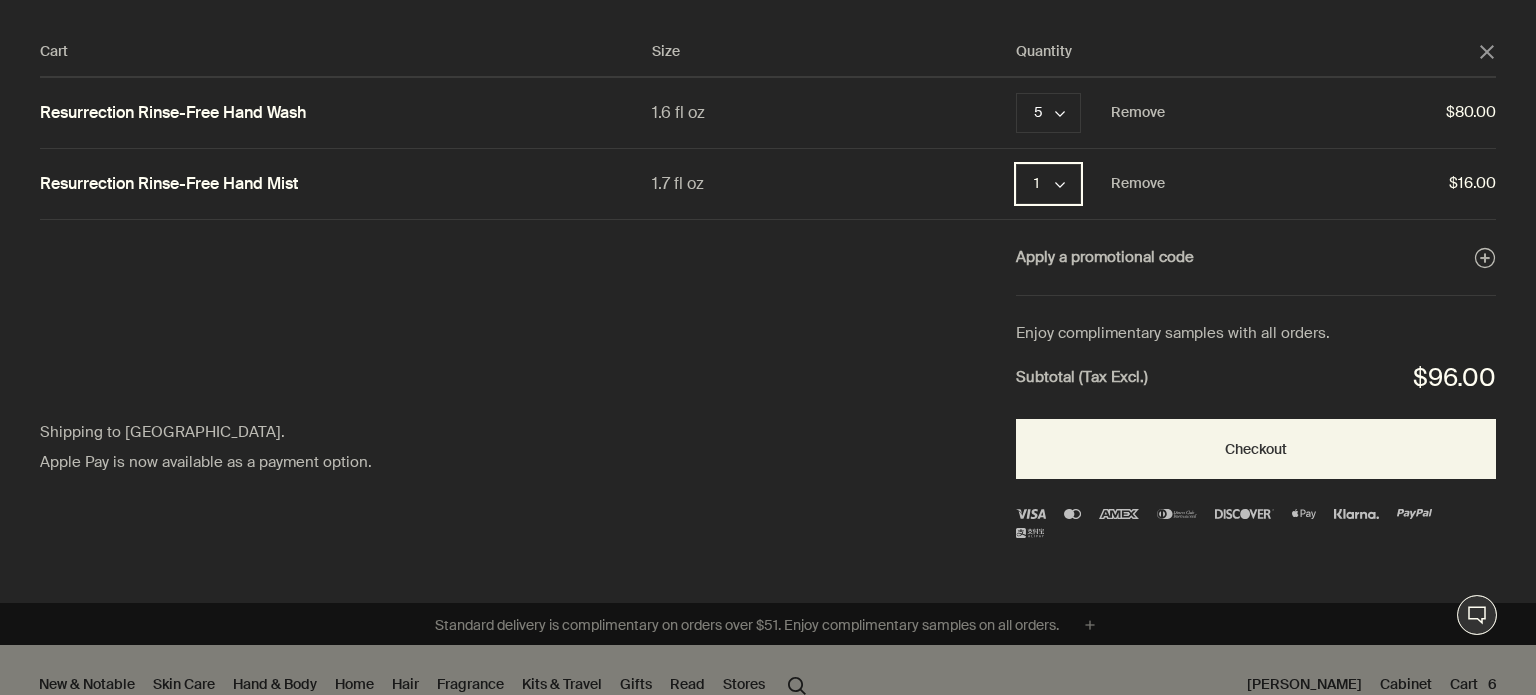 click on "1 chevron" at bounding box center (1048, 184) 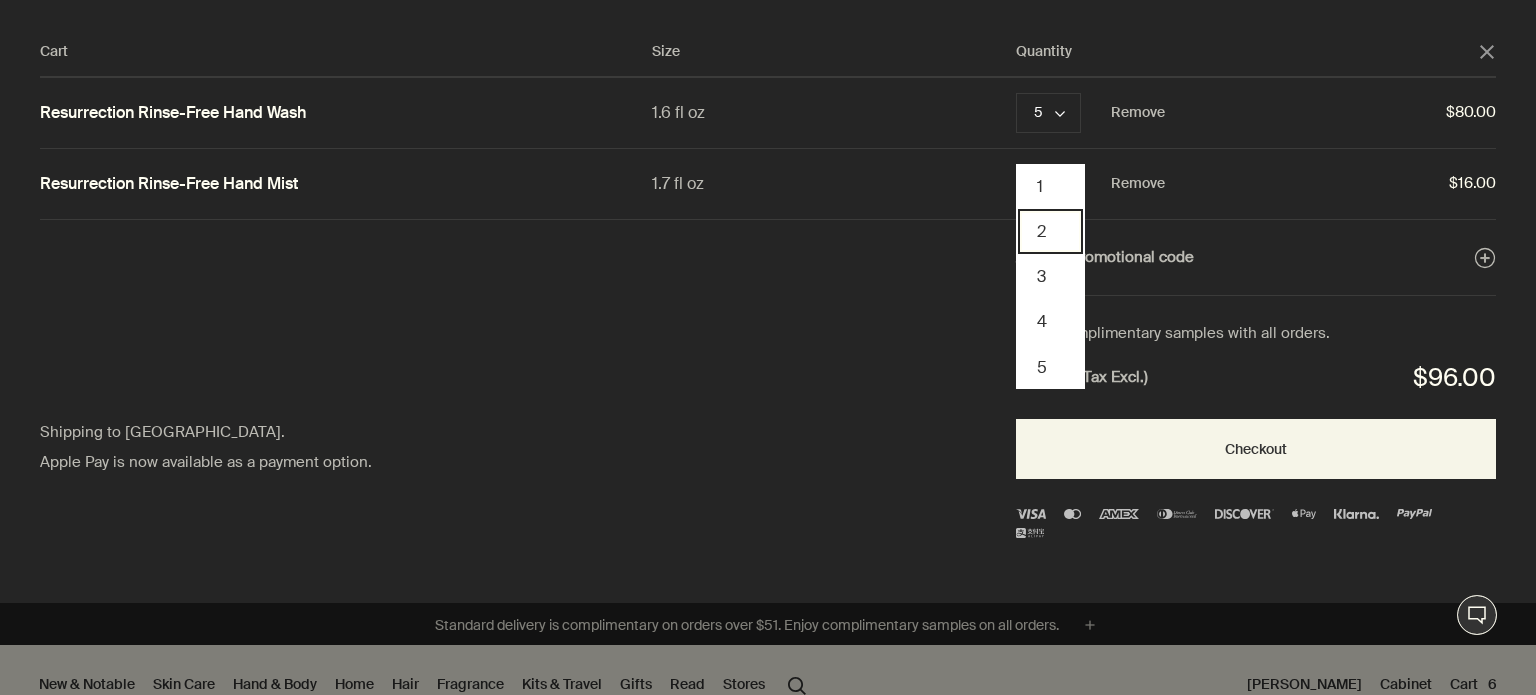 click on "2" at bounding box center (1050, 231) 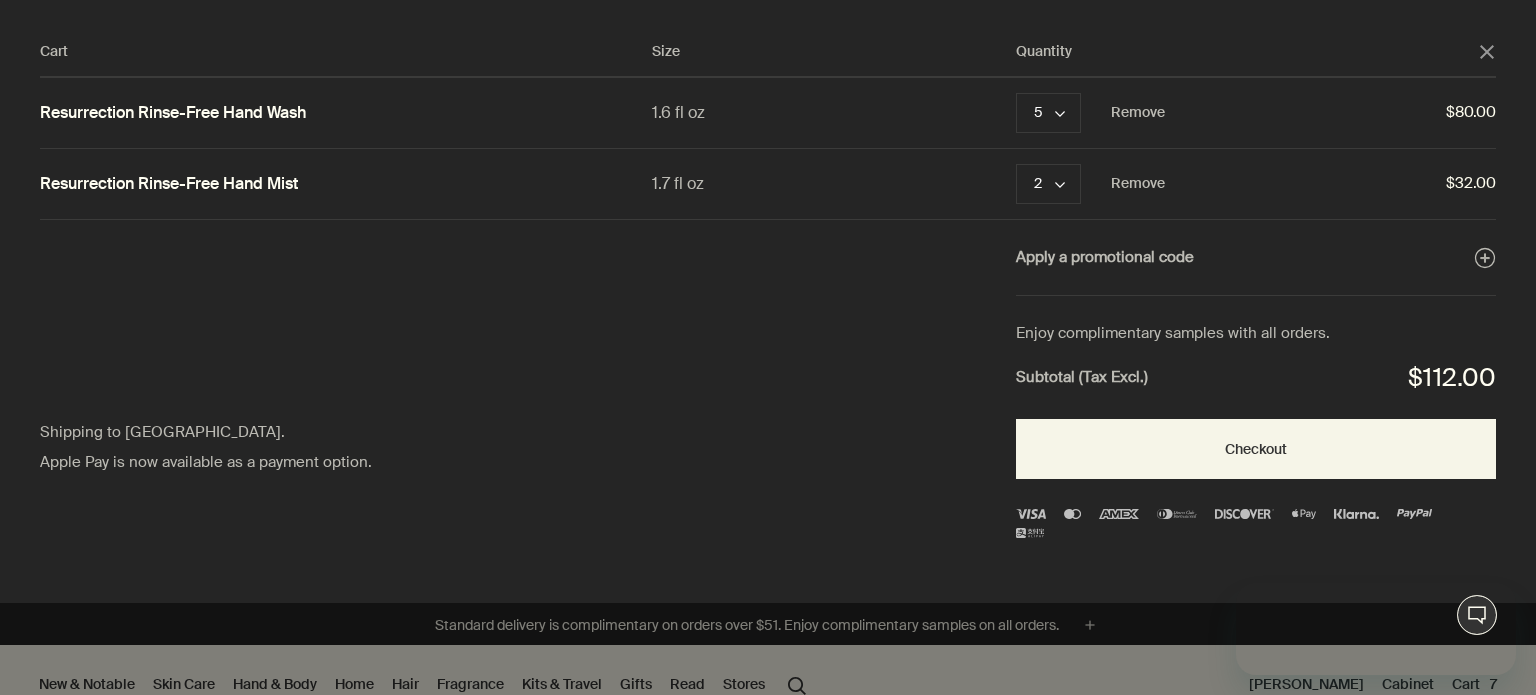 scroll, scrollTop: 0, scrollLeft: 0, axis: both 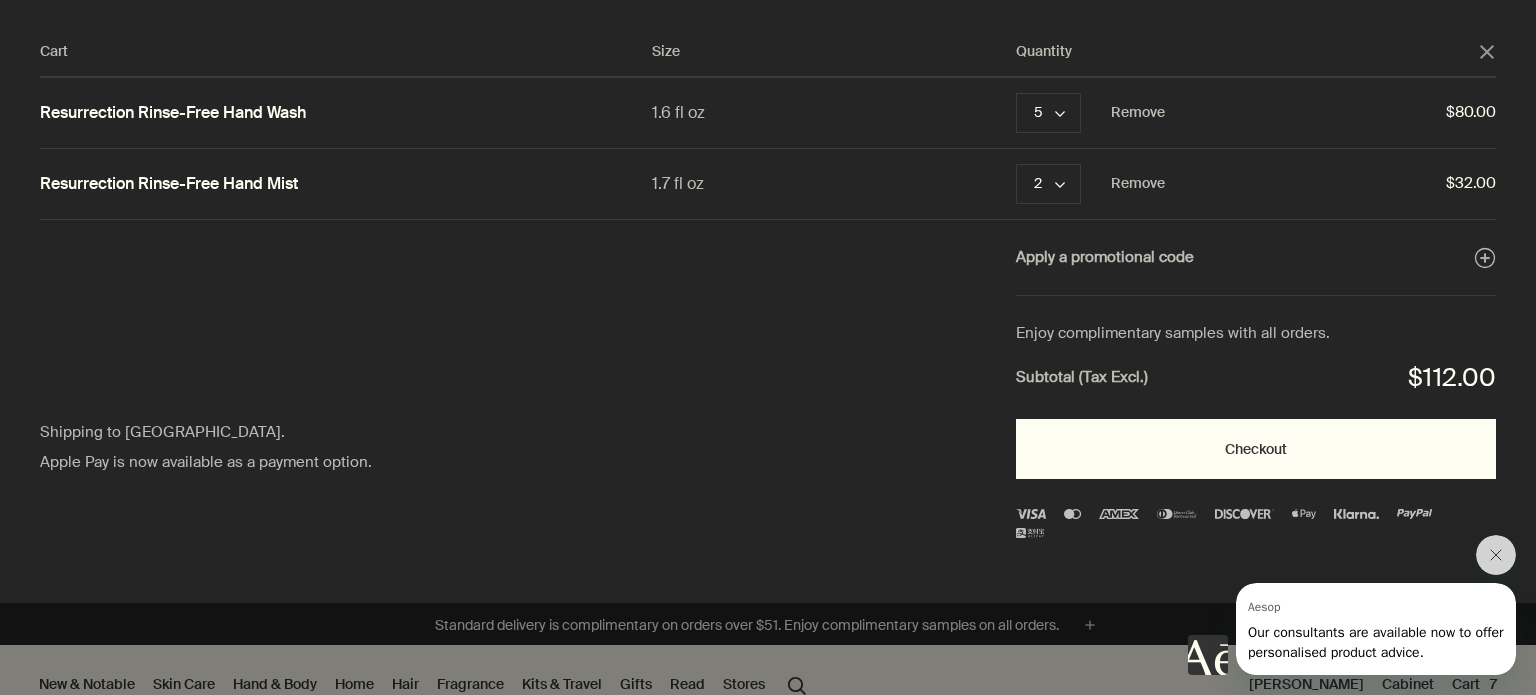 click on "Checkout" at bounding box center [1256, 449] 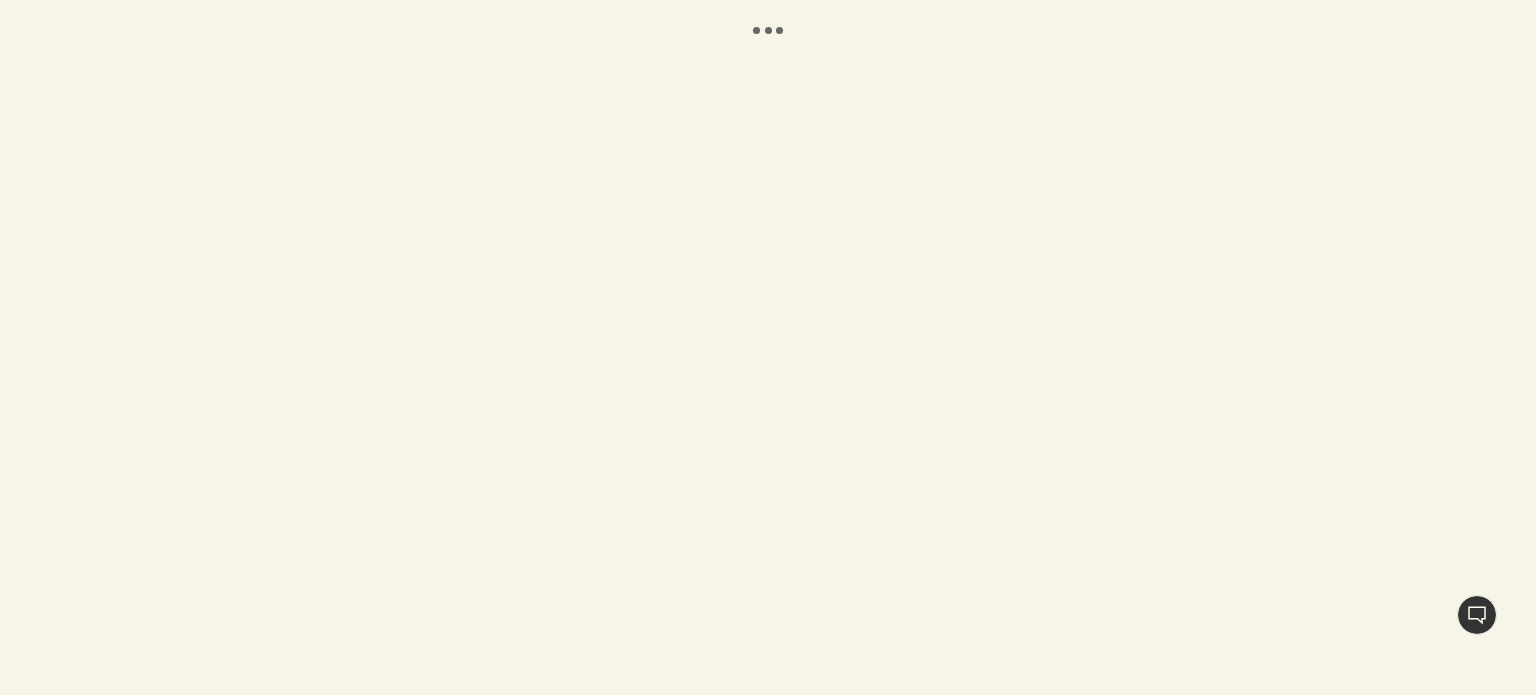 scroll, scrollTop: 0, scrollLeft: 0, axis: both 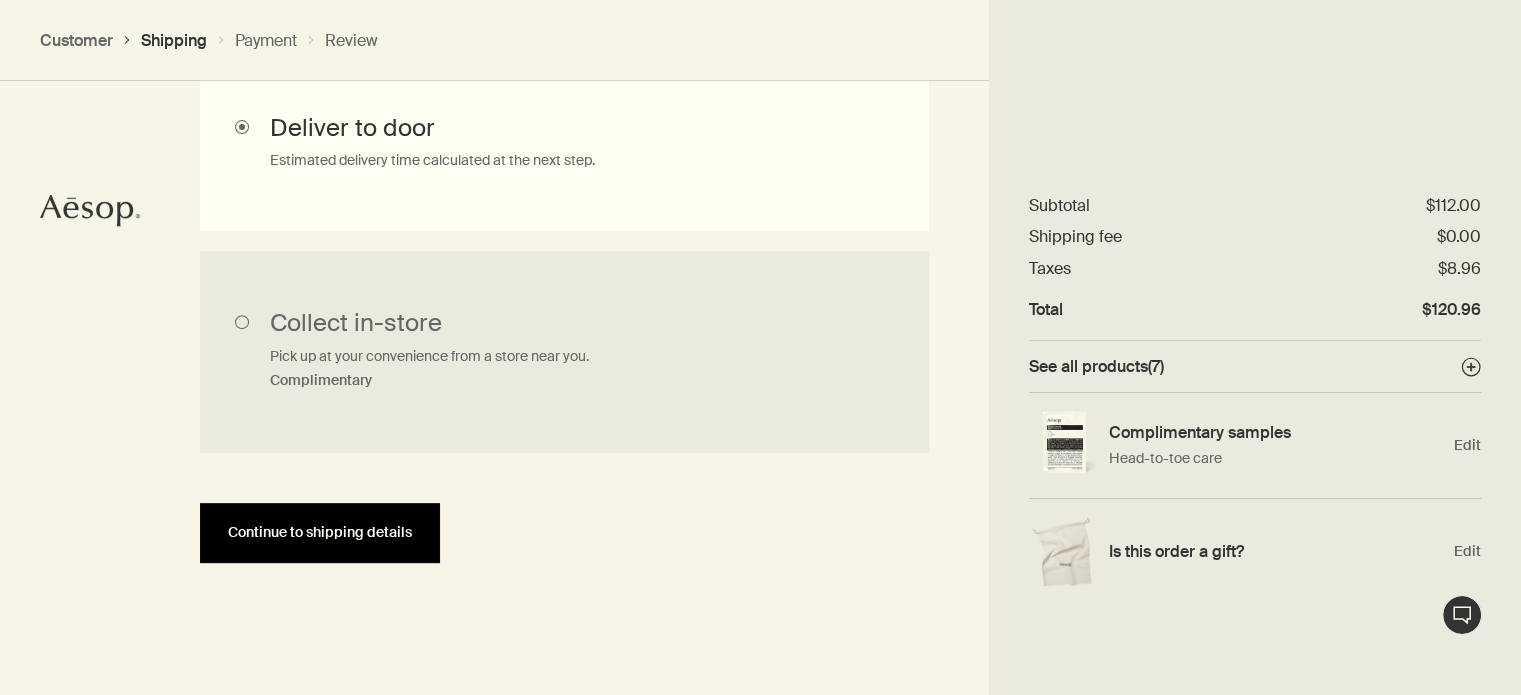 click on "Continue to shipping details" at bounding box center (320, 532) 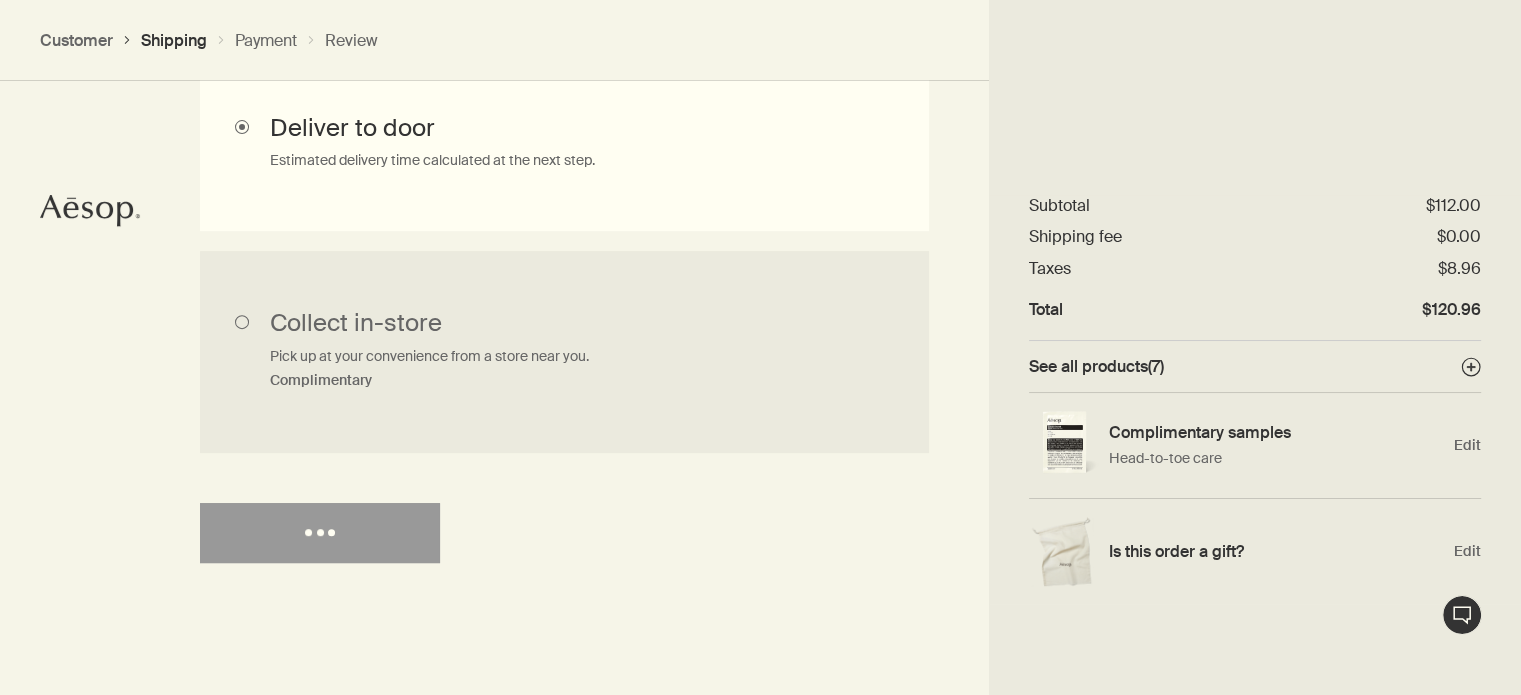 select on "US" 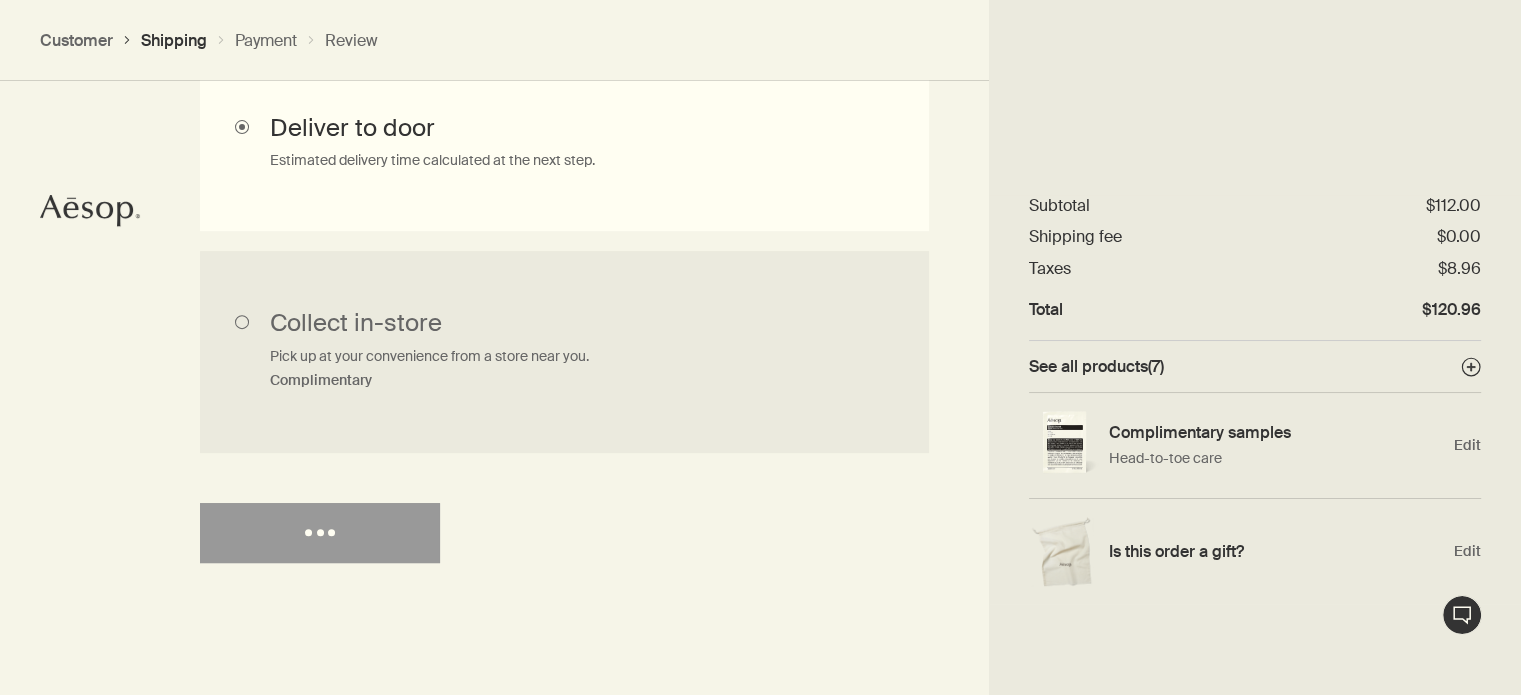 select on "US" 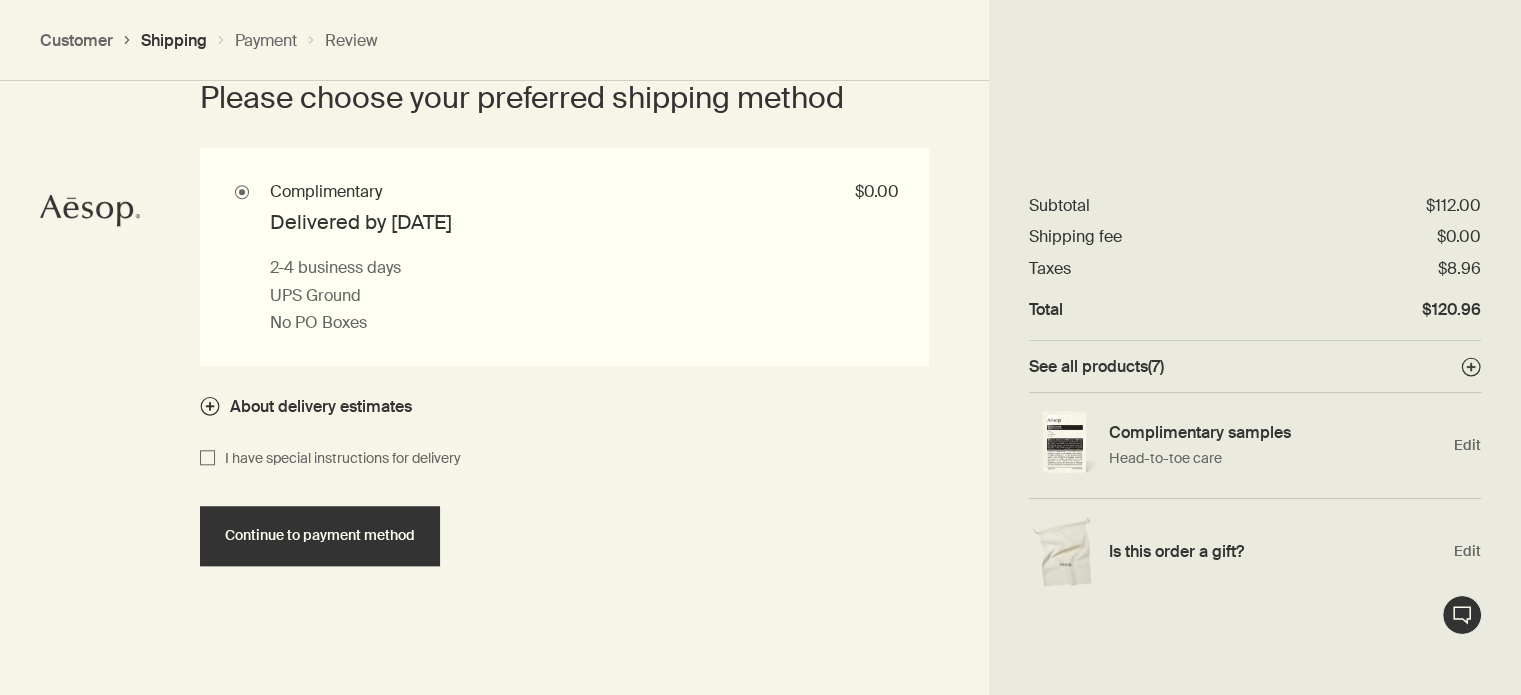 scroll, scrollTop: 1865, scrollLeft: 0, axis: vertical 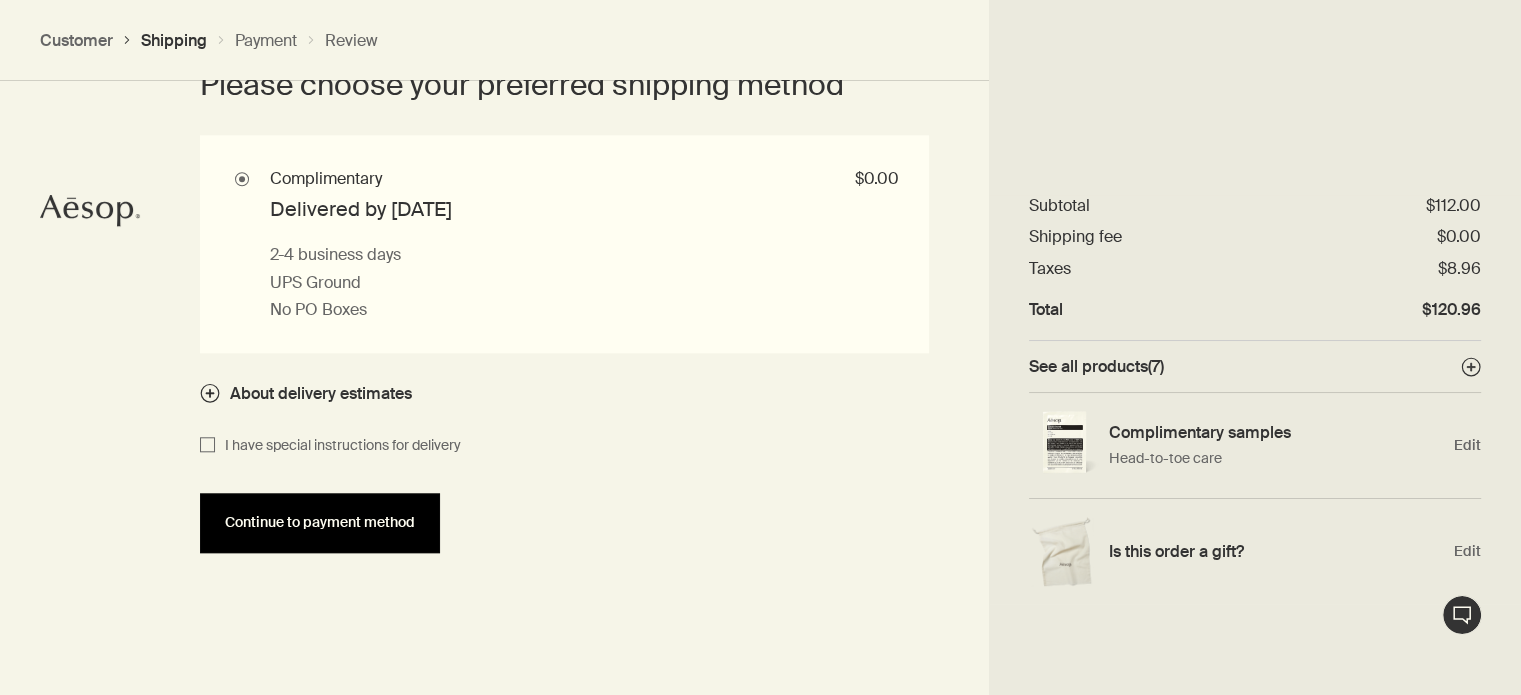 click on "Continue to payment method" at bounding box center [320, 523] 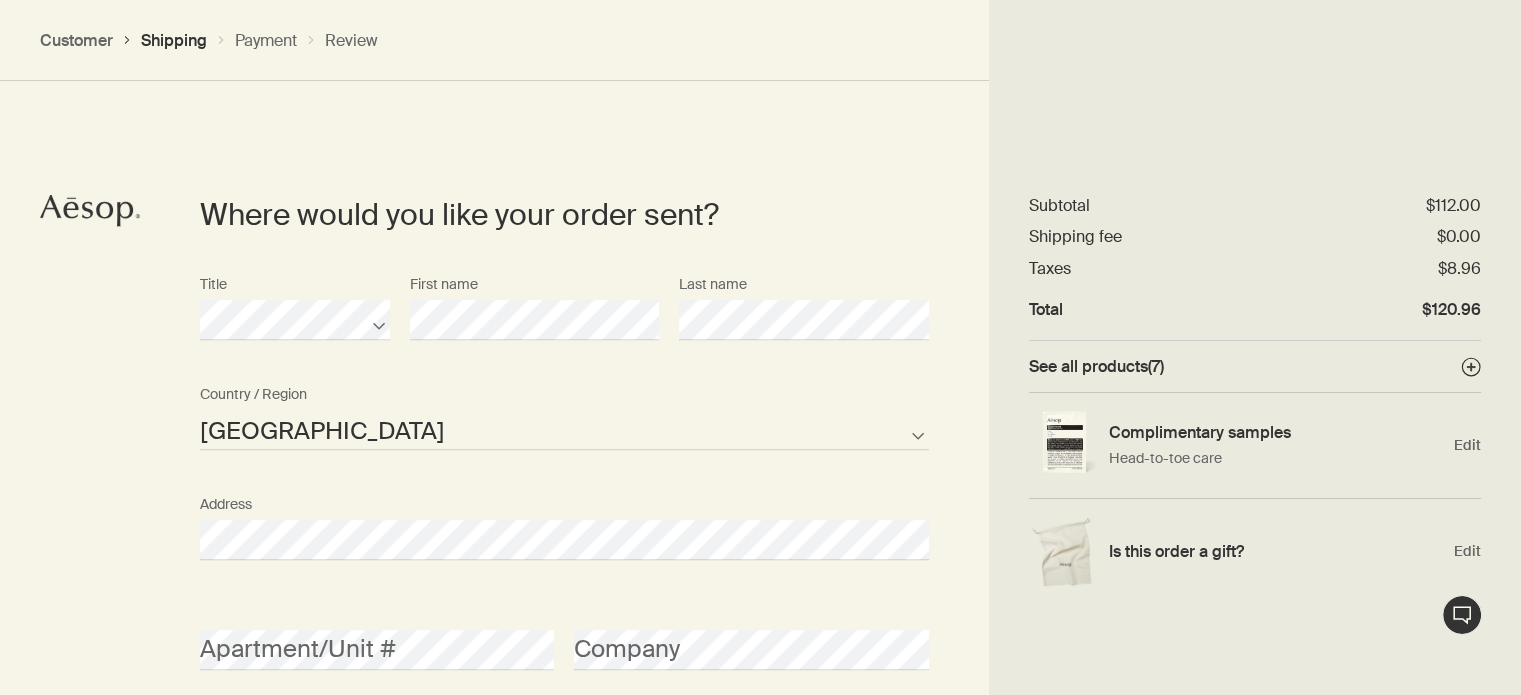 select on "US" 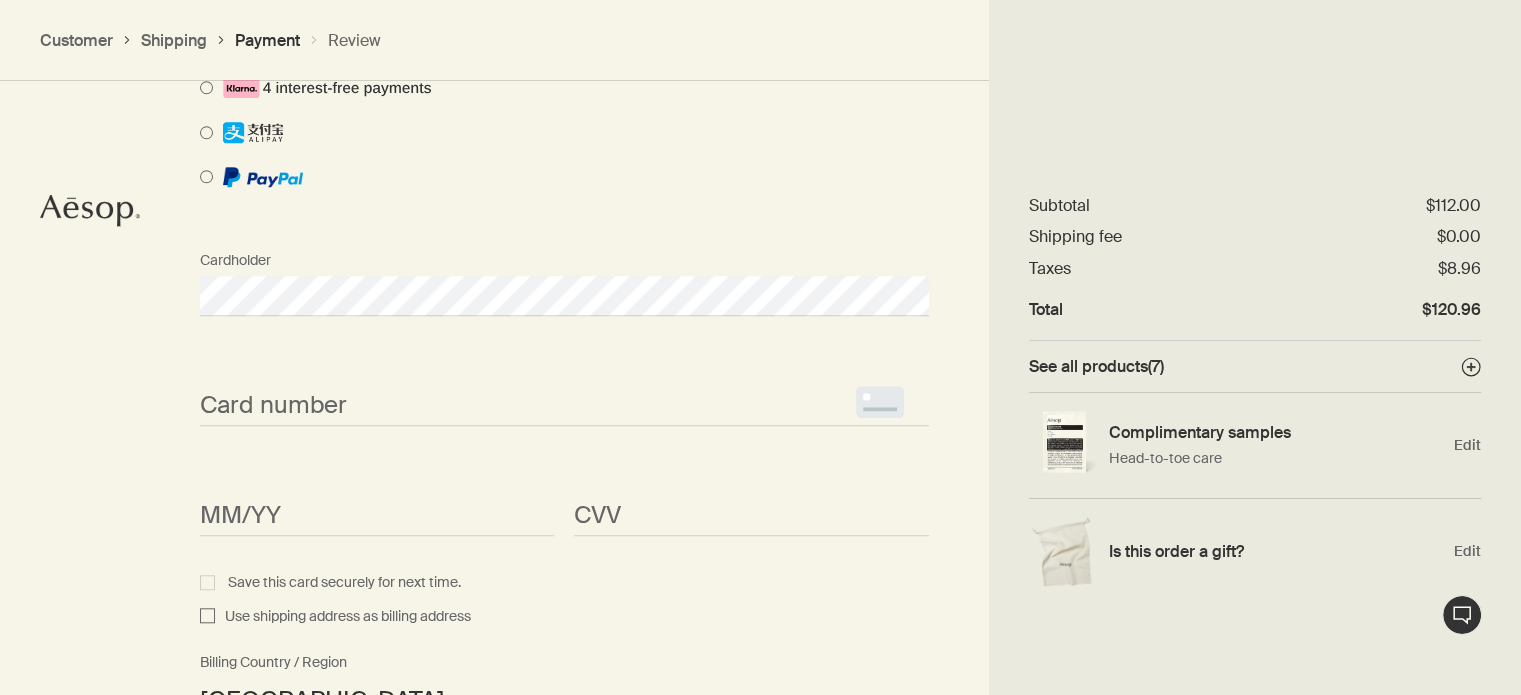 scroll, scrollTop: 1720, scrollLeft: 0, axis: vertical 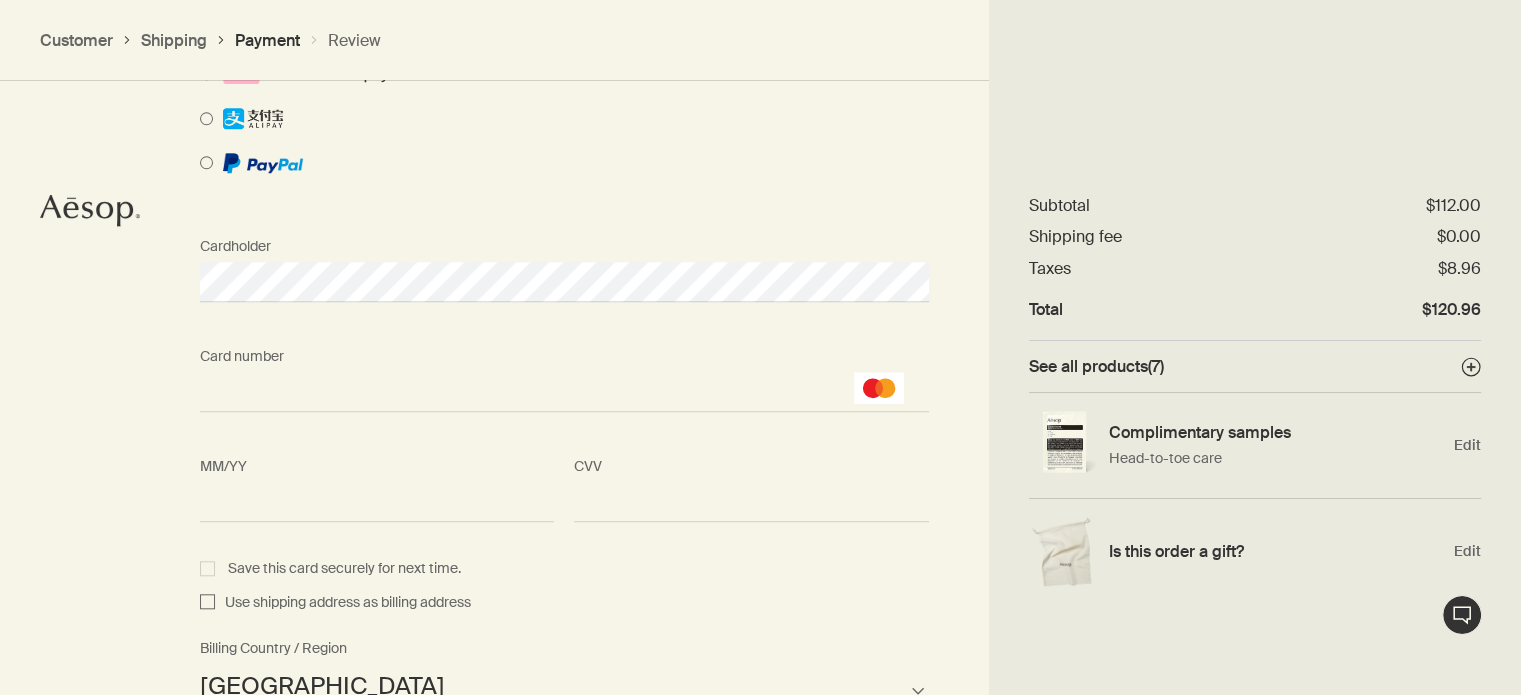 click on "How would you like to pay? Pay with Credit Card Pay with Gift Card Cardholder Card number <p>Your browser does not support iframes.</p> MM/YY <p>Your browser does not support iframes.</p> CVV <p>Your browser does not support iframes.</p> Save this card securely for next time. Use shipping address as billing address [GEOGRAPHIC_DATA] [GEOGRAPHIC_DATA] [GEOGRAPHIC_DATA] [US_STATE] [GEOGRAPHIC_DATA] [GEOGRAPHIC_DATA] [GEOGRAPHIC_DATA] [GEOGRAPHIC_DATA] [GEOGRAPHIC_DATA] [GEOGRAPHIC_DATA] [GEOGRAPHIC_DATA] [GEOGRAPHIC_DATA] [GEOGRAPHIC_DATA] [GEOGRAPHIC_DATA] [GEOGRAPHIC_DATA] [GEOGRAPHIC_DATA] [GEOGRAPHIC_DATA] [GEOGRAPHIC_DATA] [GEOGRAPHIC_DATA] [GEOGRAPHIC_DATA] [GEOGRAPHIC_DATA] [GEOGRAPHIC_DATA] [GEOGRAPHIC_DATA] [GEOGRAPHIC_DATA] [GEOGRAPHIC_DATA] [GEOGRAPHIC_DATA] [GEOGRAPHIC_DATA] [GEOGRAPHIC_DATA] [GEOGRAPHIC_DATA] [GEOGRAPHIC_DATA] [GEOGRAPHIC_DATA] [GEOGRAPHIC_DATA] [GEOGRAPHIC_DATA] [GEOGRAPHIC_DATA] [GEOGRAPHIC_DATA] [GEOGRAPHIC_DATA] [GEOGRAPHIC_DATA] [GEOGRAPHIC_DATA] [GEOGRAPHIC_DATA] [GEOGRAPHIC_DATA] [GEOGRAPHIC_DATA] [GEOGRAPHIC_DATA] [GEOGRAPHIC_DATA] [GEOGRAPHIC_DATA] [GEOGRAPHIC_DATA] [GEOGRAPHIC_DATA] [GEOGRAPHIC_DATA] [GEOGRAPHIC_DATA] [GEOGRAPHIC_DATA] [GEOGRAPHIC_DATA] [GEOGRAPHIC_DATA] [GEOGRAPHIC_DATA] [GEOGRAPHIC_DATA] [GEOGRAPHIC_DATA] [GEOGRAPHIC_DATA] [GEOGRAPHIC_DATA] [GEOGRAPHIC_DATA] [GEOGRAPHIC_DATA] [GEOGRAPHIC_DATA] [GEOGRAPHIC_DATA] [GEOGRAPHIC_DATA] [GEOGRAPHIC_DATA] [GEOGRAPHIC_DATA] [GEOGRAPHIC_DATA] [GEOGRAPHIC_DATA]" at bounding box center [760, 632] 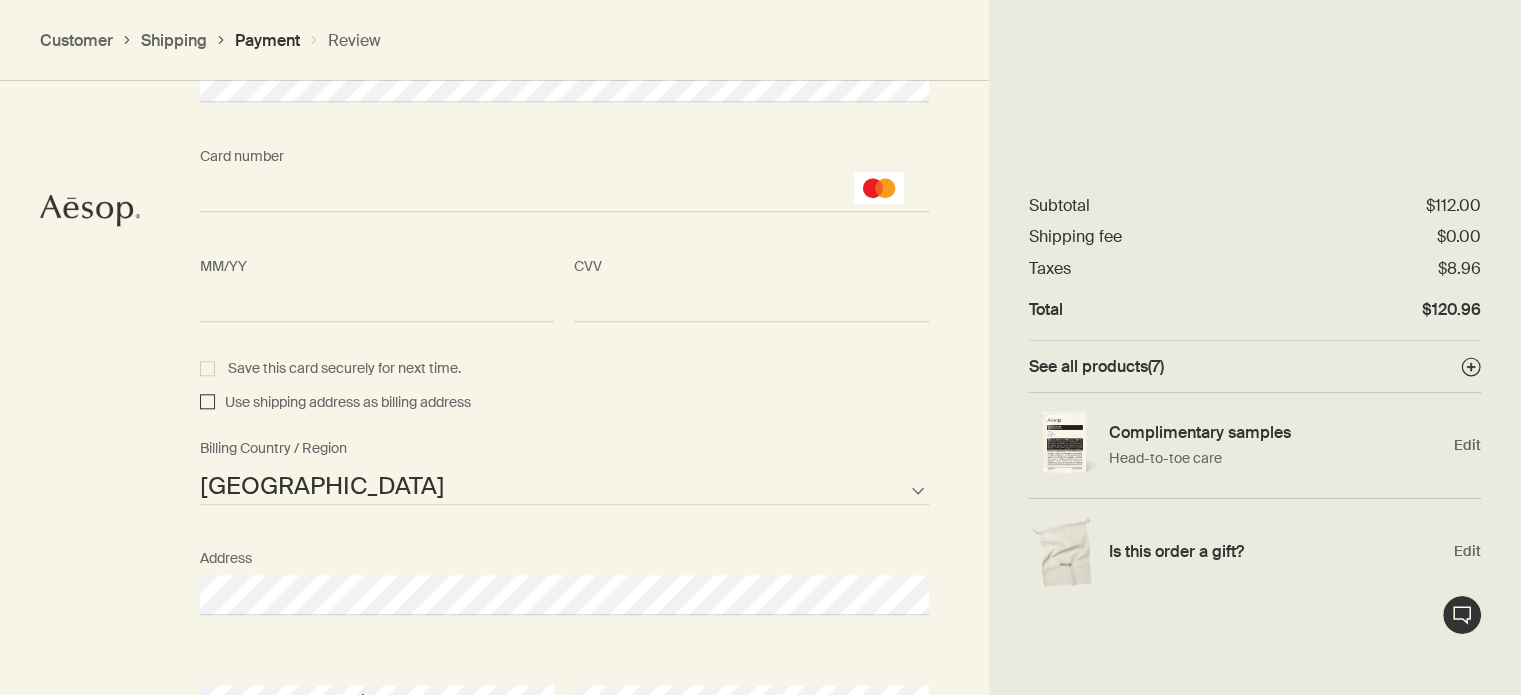 click on "Use shipping address as billing address" at bounding box center [207, 403] 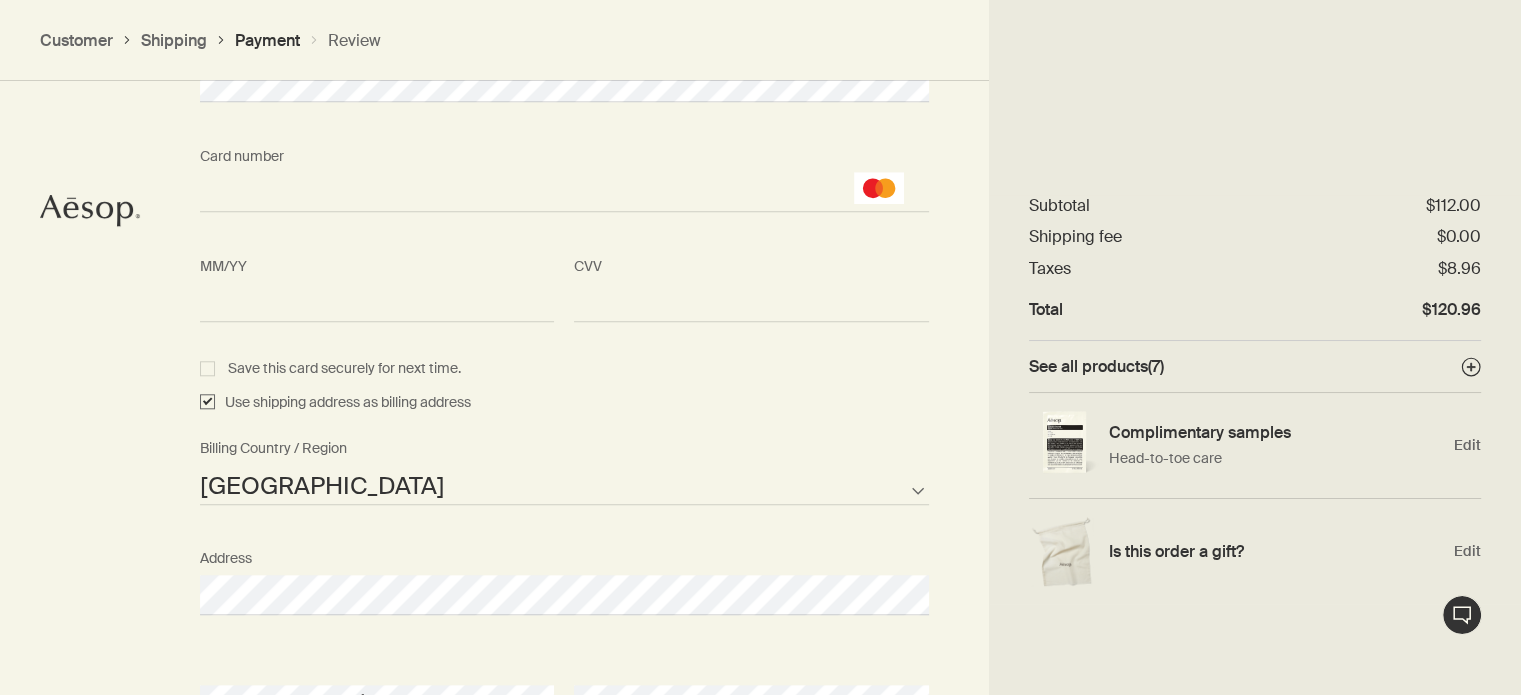 checkbox on "true" 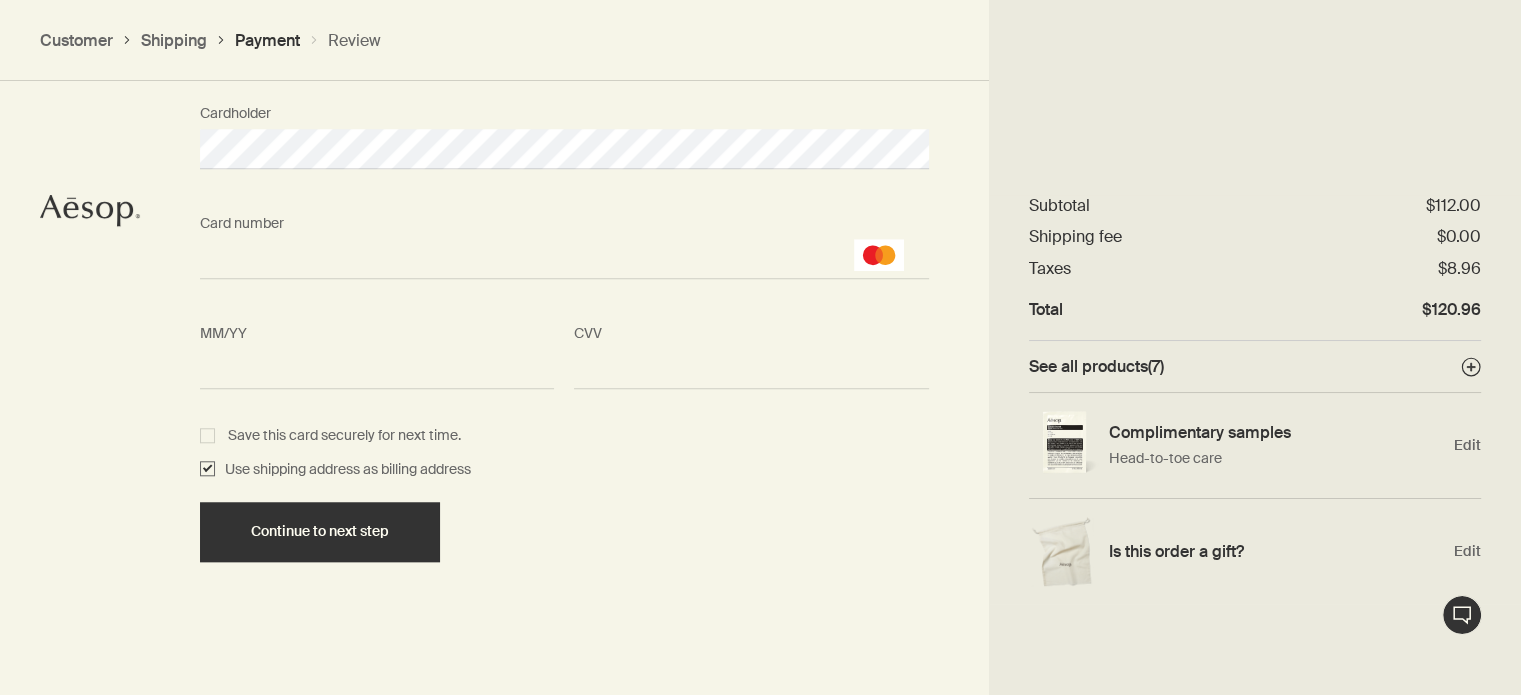 scroll, scrollTop: 1852, scrollLeft: 0, axis: vertical 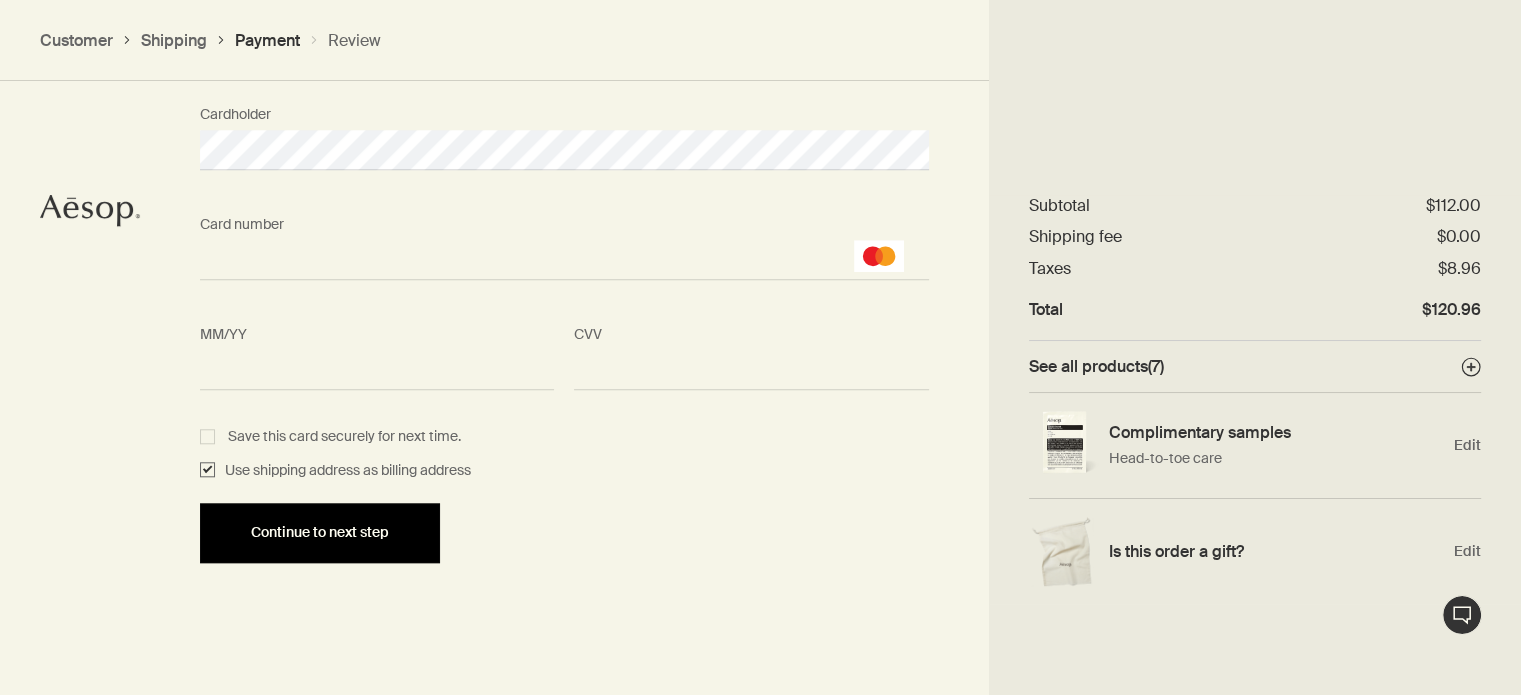 click on "Continue to next step" at bounding box center (320, 532) 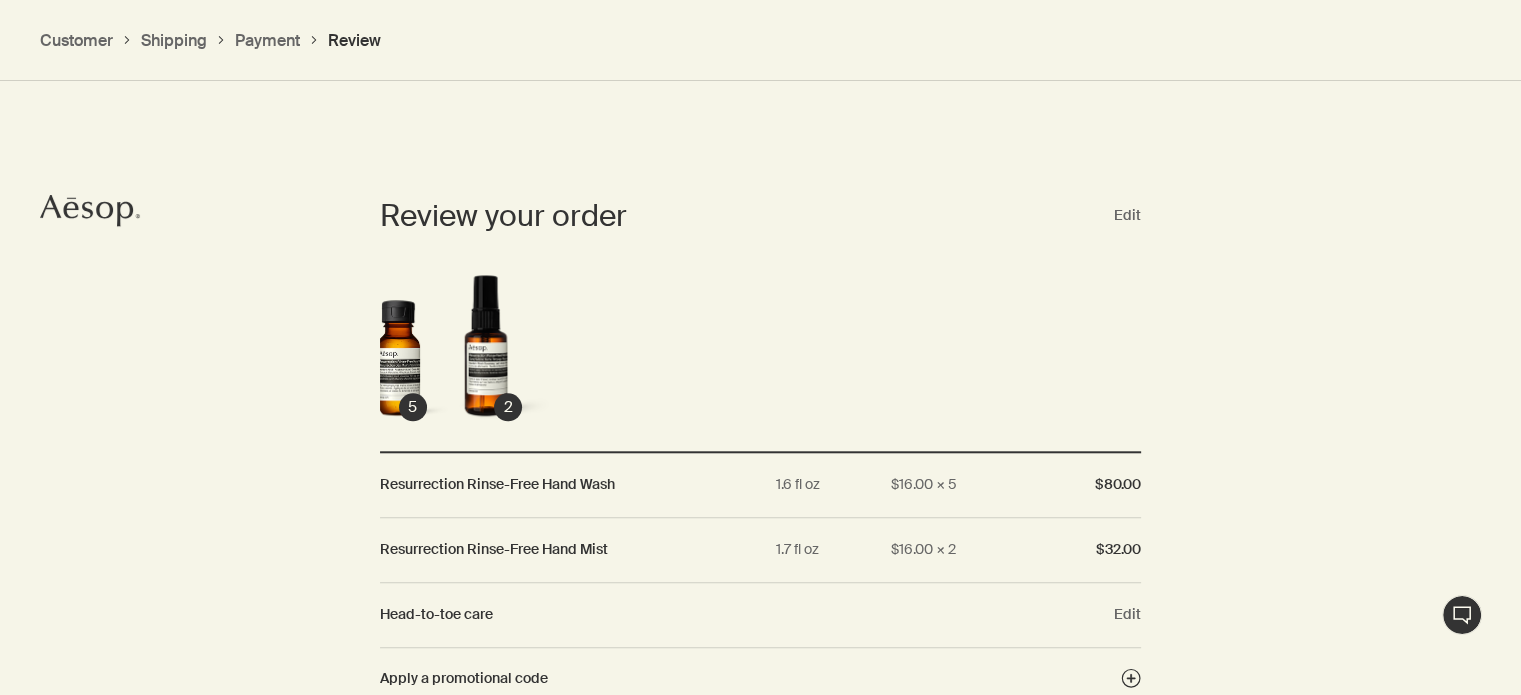 scroll, scrollTop: 1796, scrollLeft: 0, axis: vertical 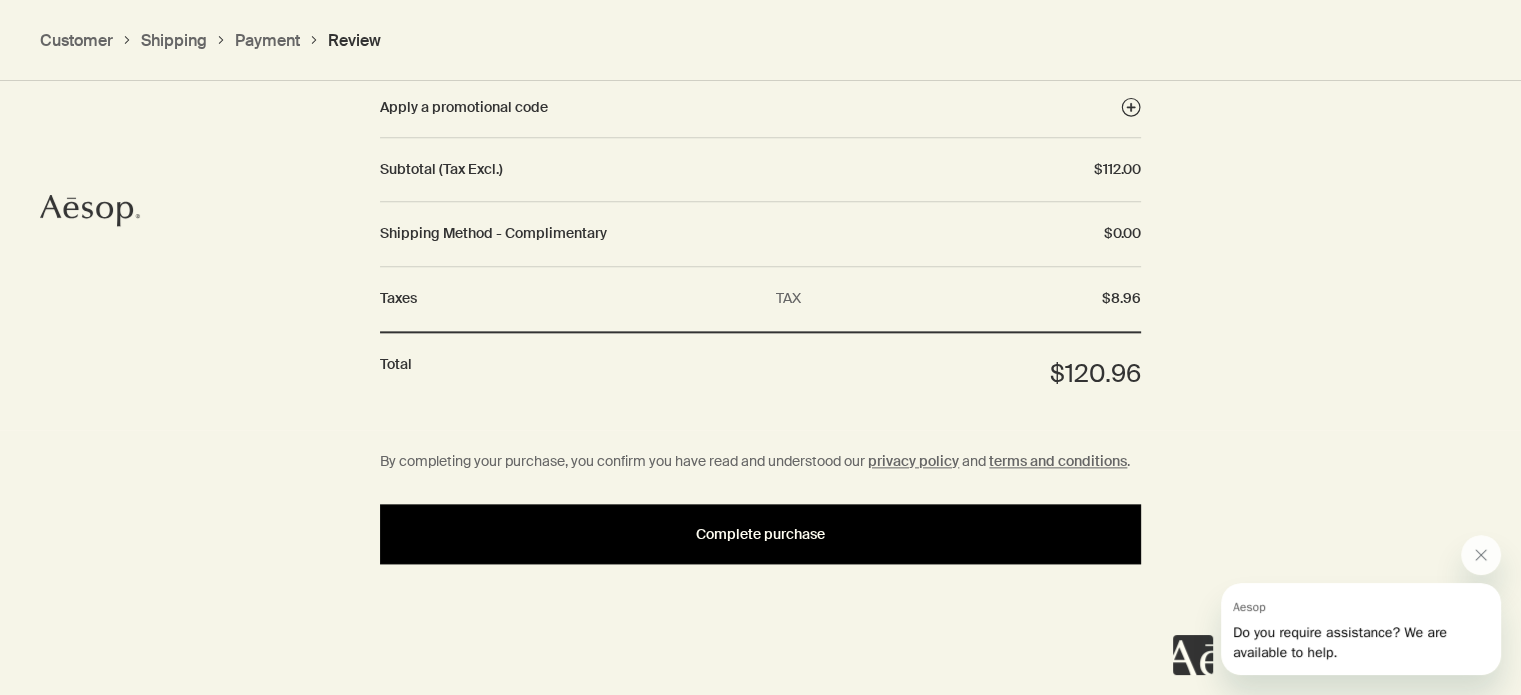 click on "Complete purchase" at bounding box center (760, 534) 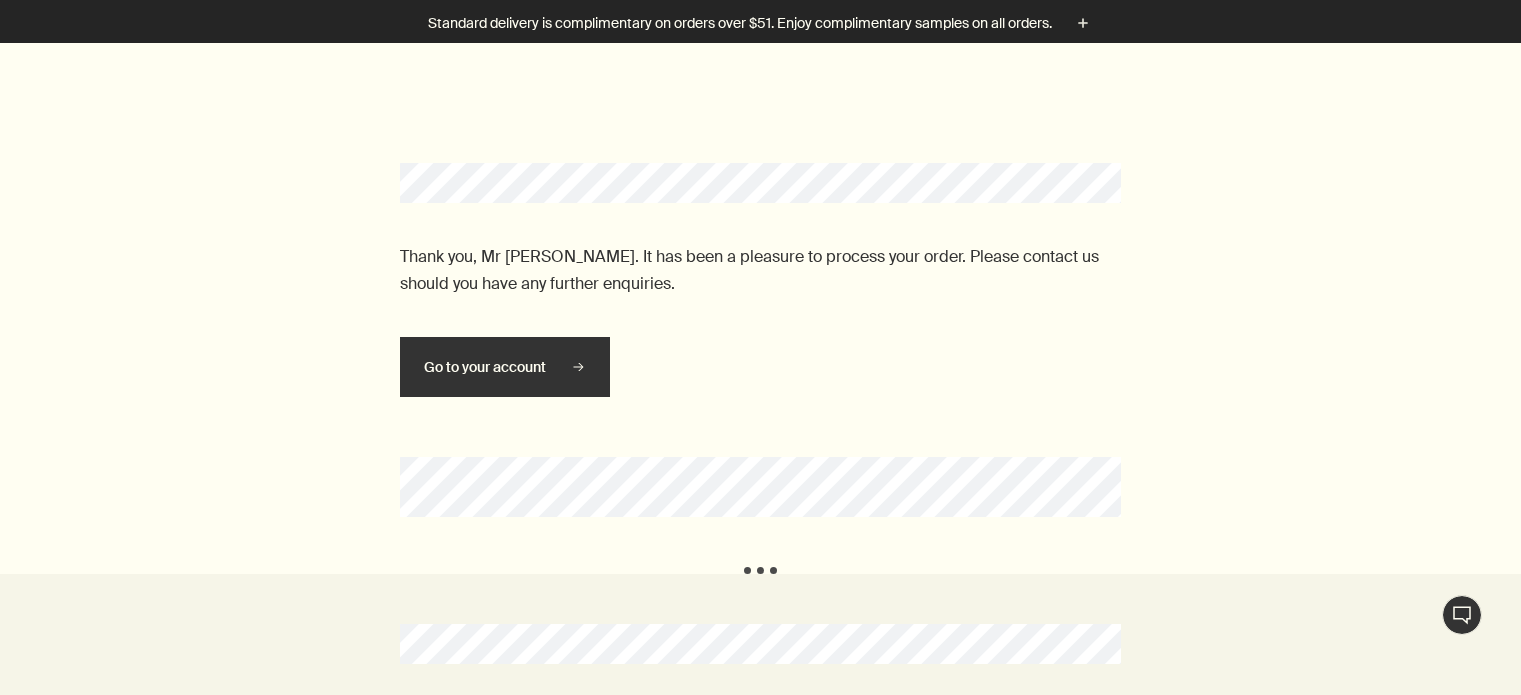 scroll, scrollTop: 0, scrollLeft: 0, axis: both 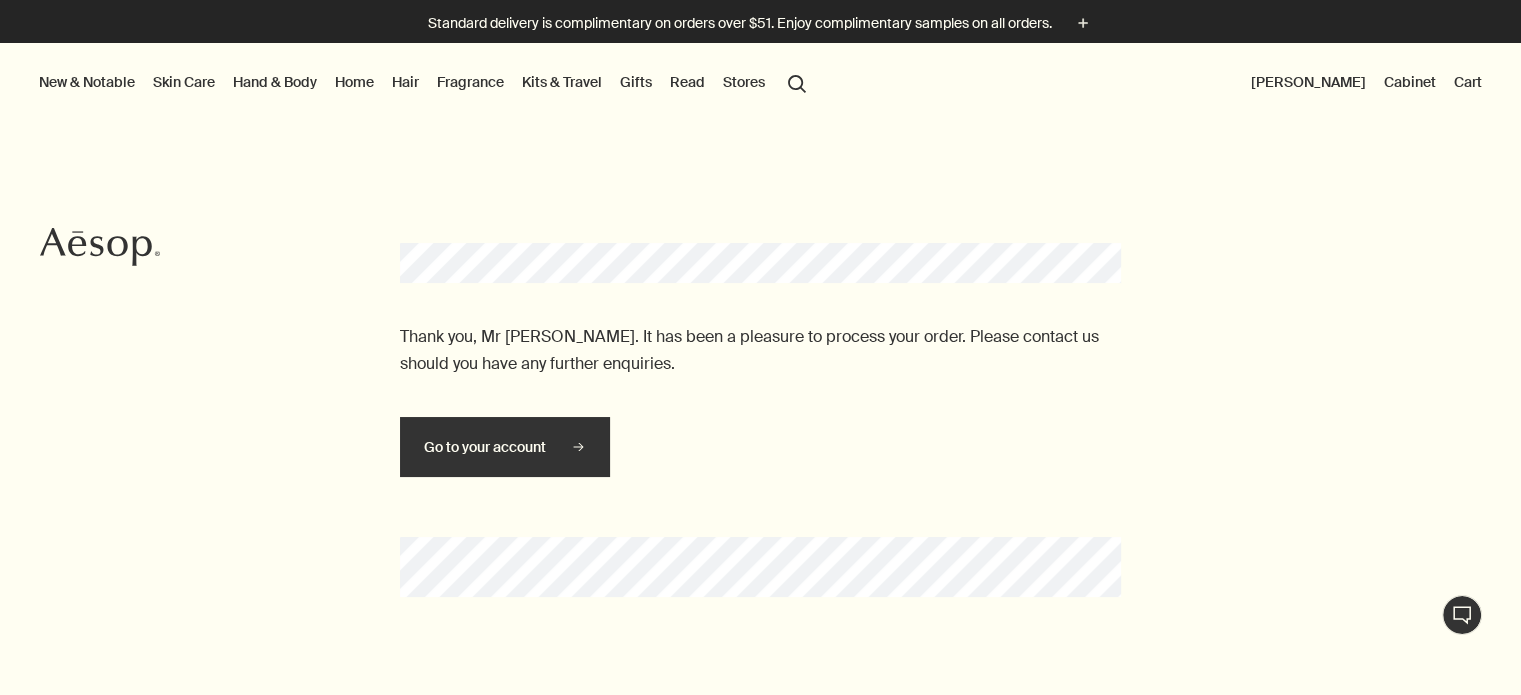 click on "Aesop" 